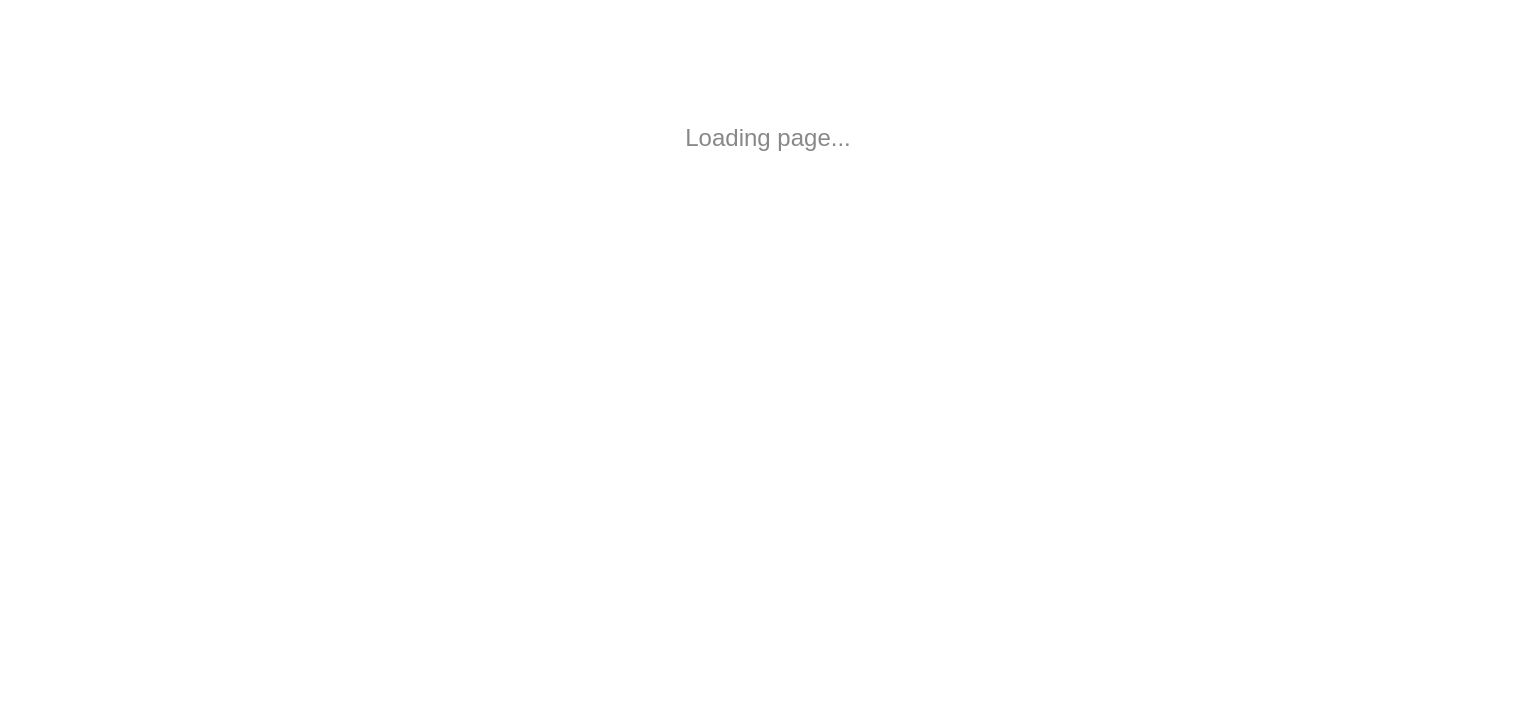 scroll, scrollTop: 0, scrollLeft: 0, axis: both 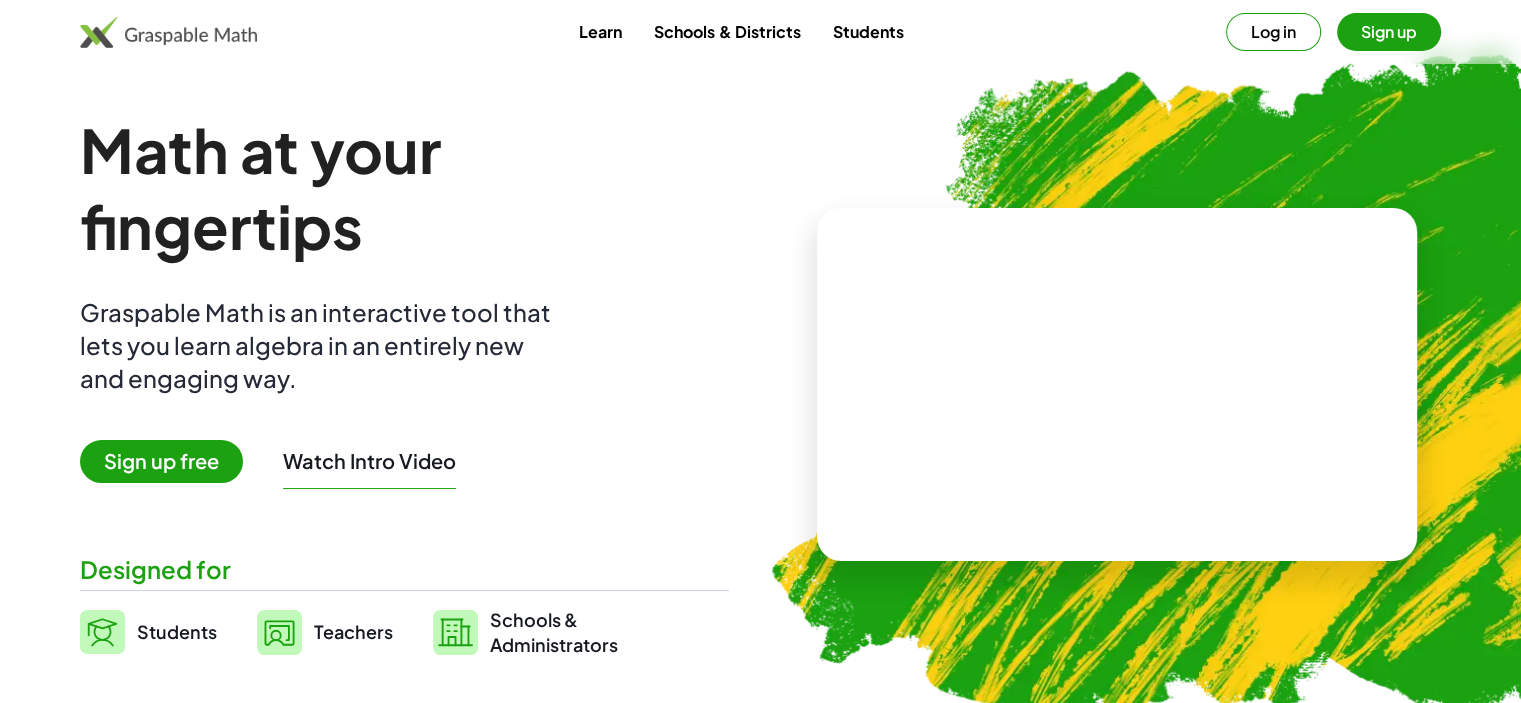 click on "Sign up" at bounding box center (1389, 32) 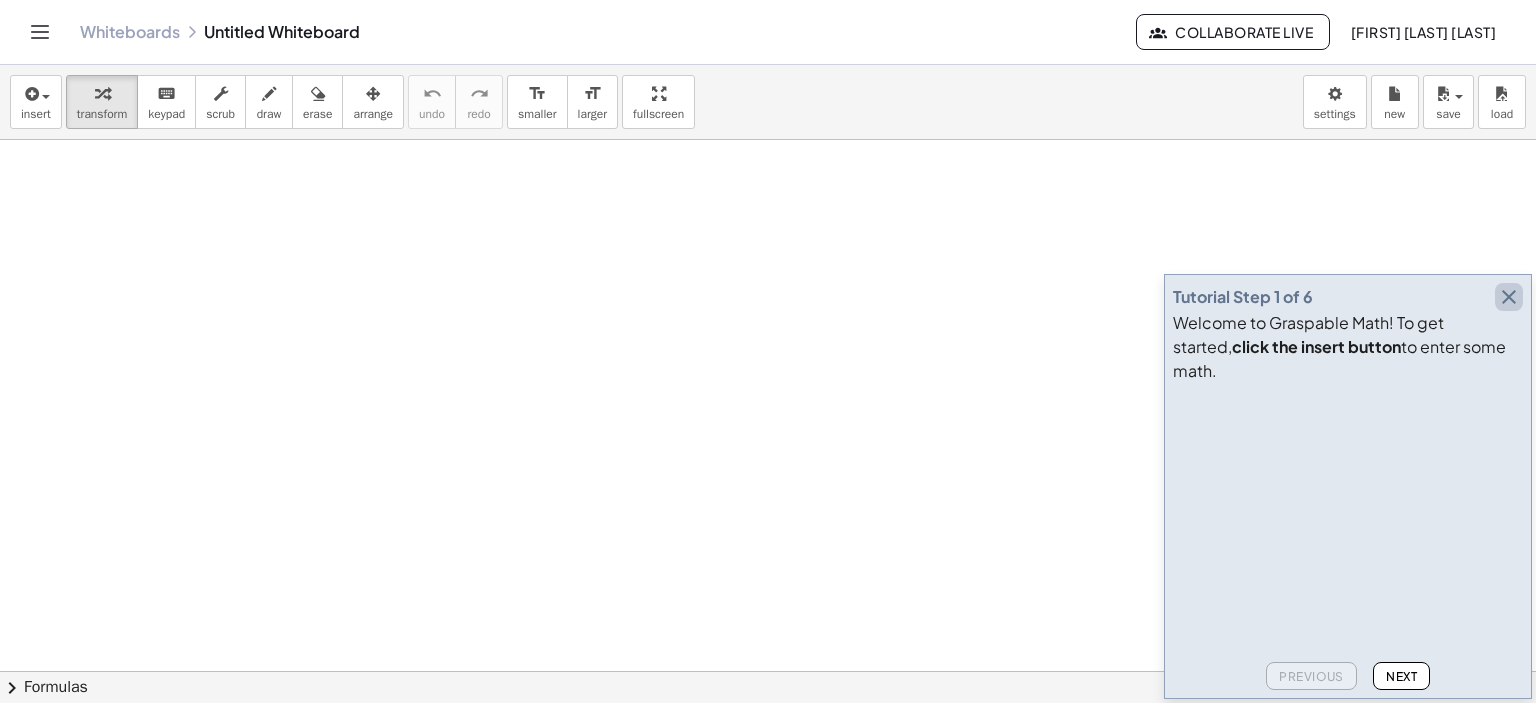click at bounding box center [1509, 297] 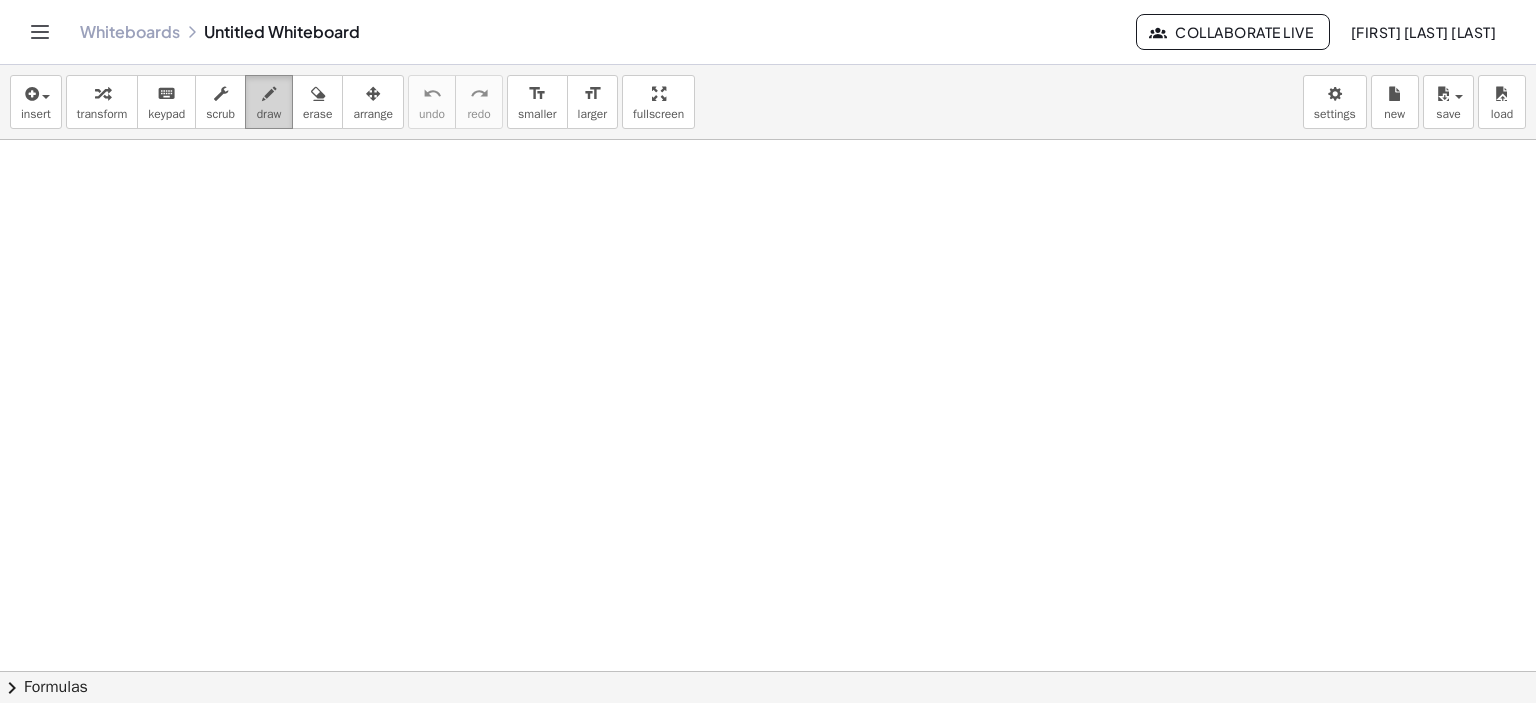 click on "draw" at bounding box center (269, 102) 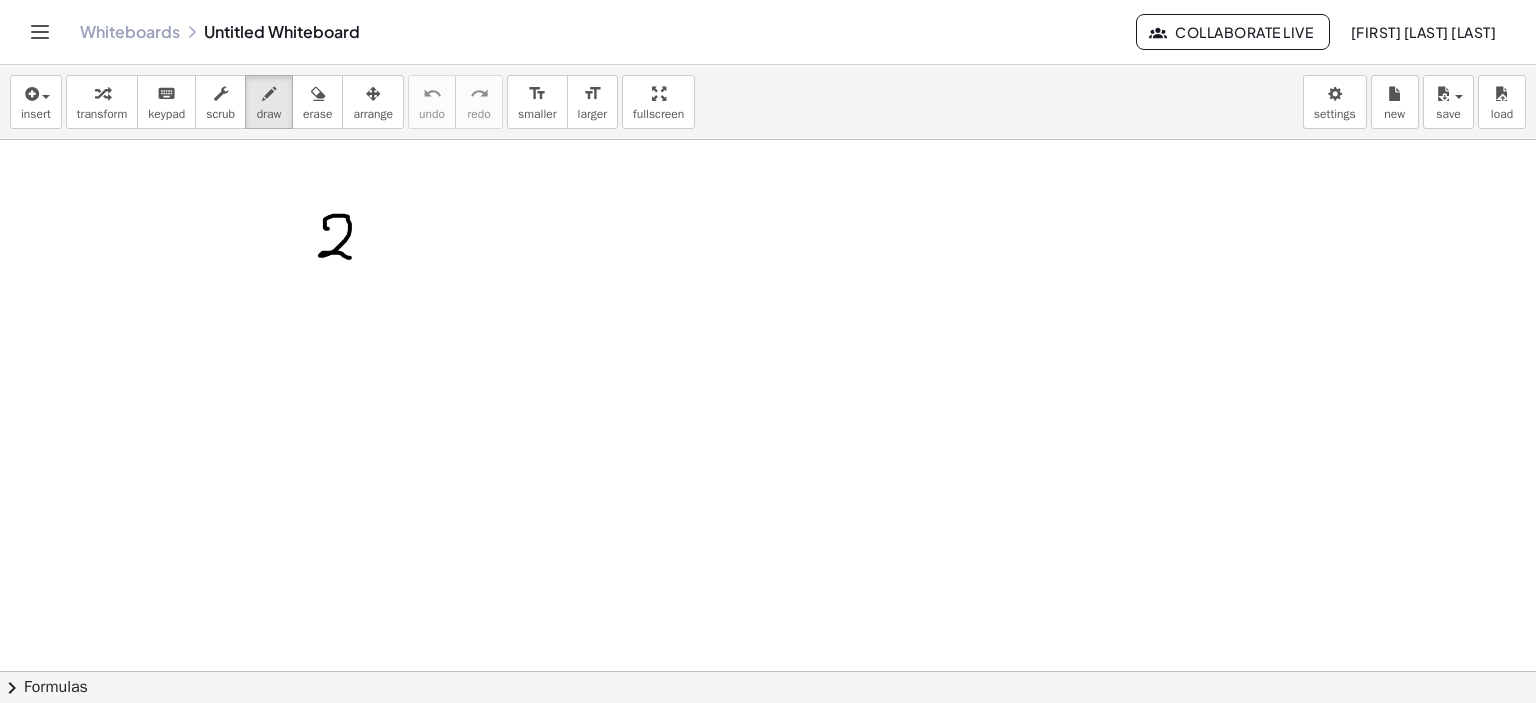 drag, startPoint x: 325, startPoint y: 219, endPoint x: 358, endPoint y: 252, distance: 46.66905 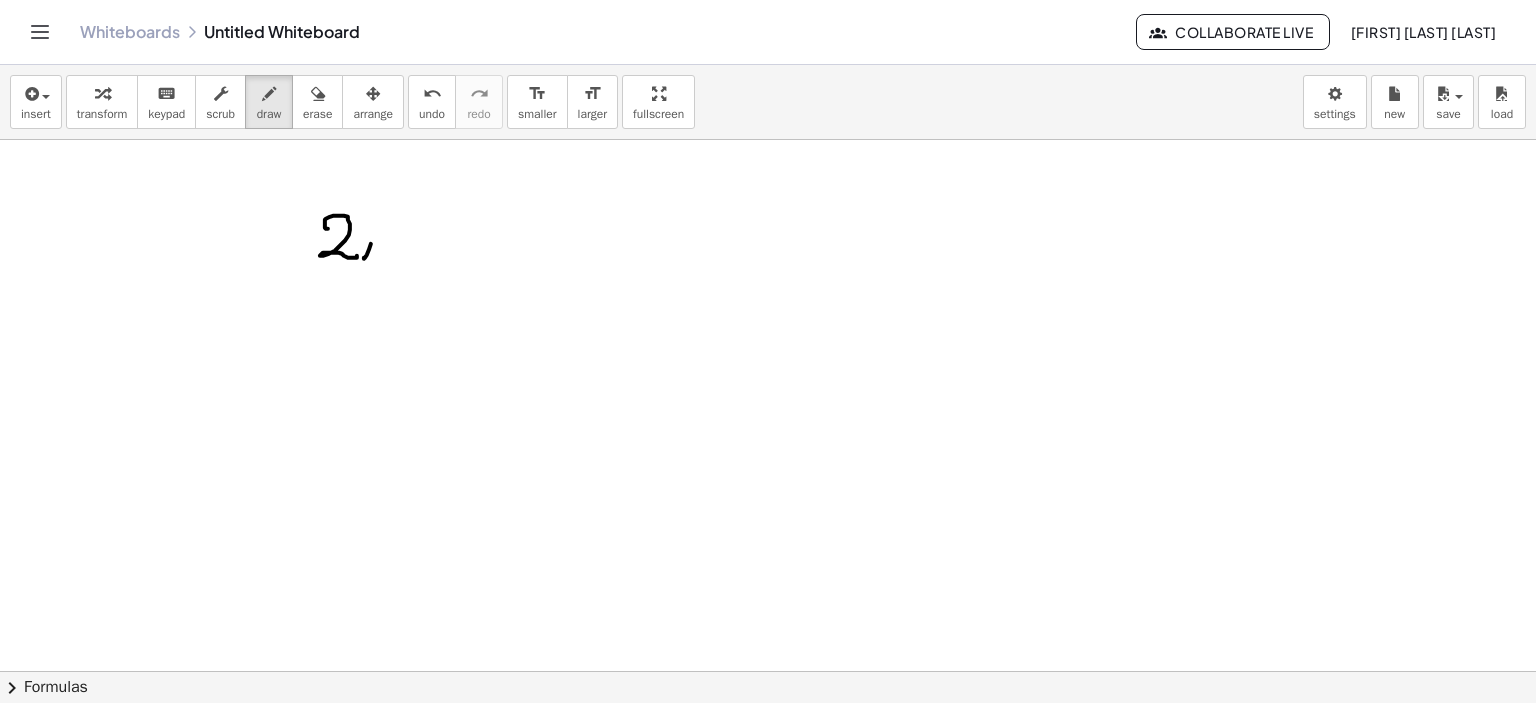 drag, startPoint x: 364, startPoint y: 257, endPoint x: 374, endPoint y: 231, distance: 27.856777 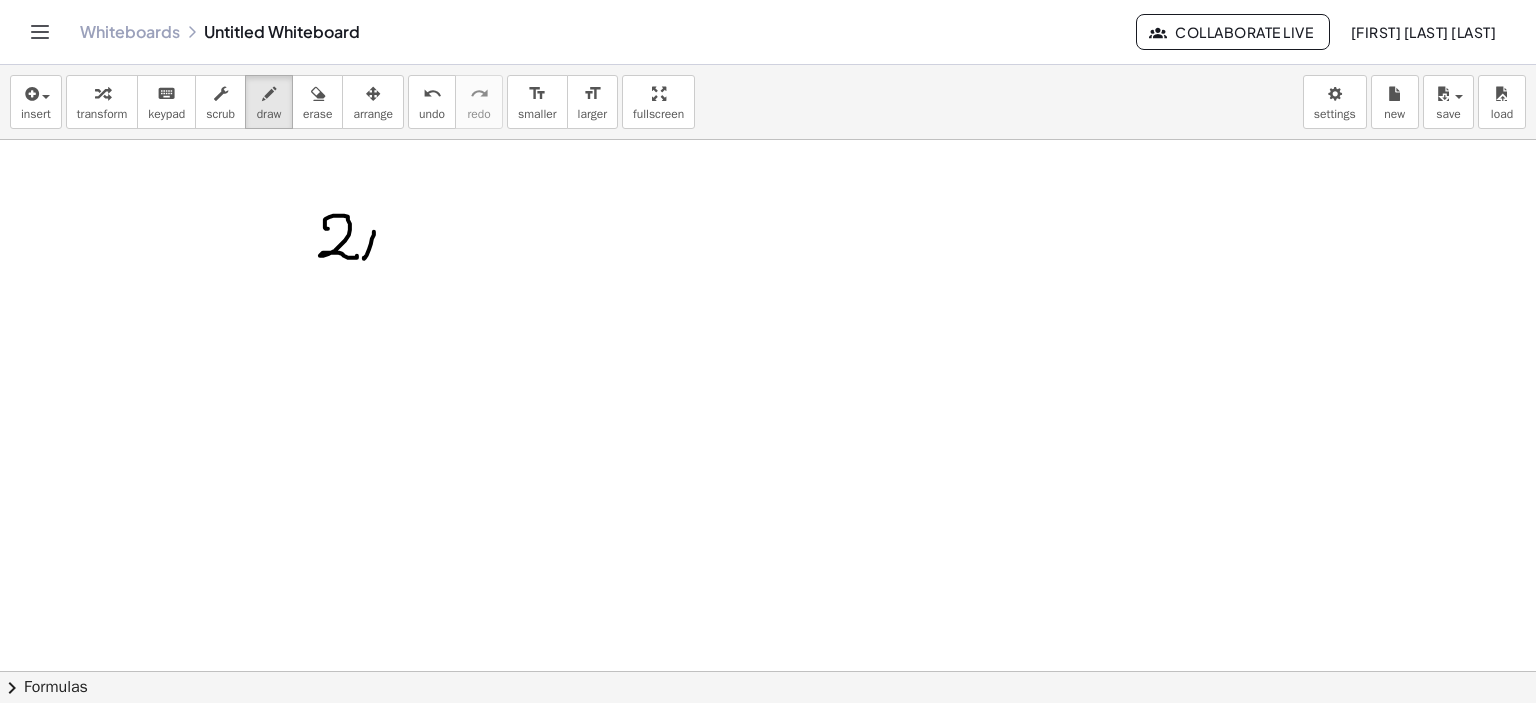 click at bounding box center [768, 737] 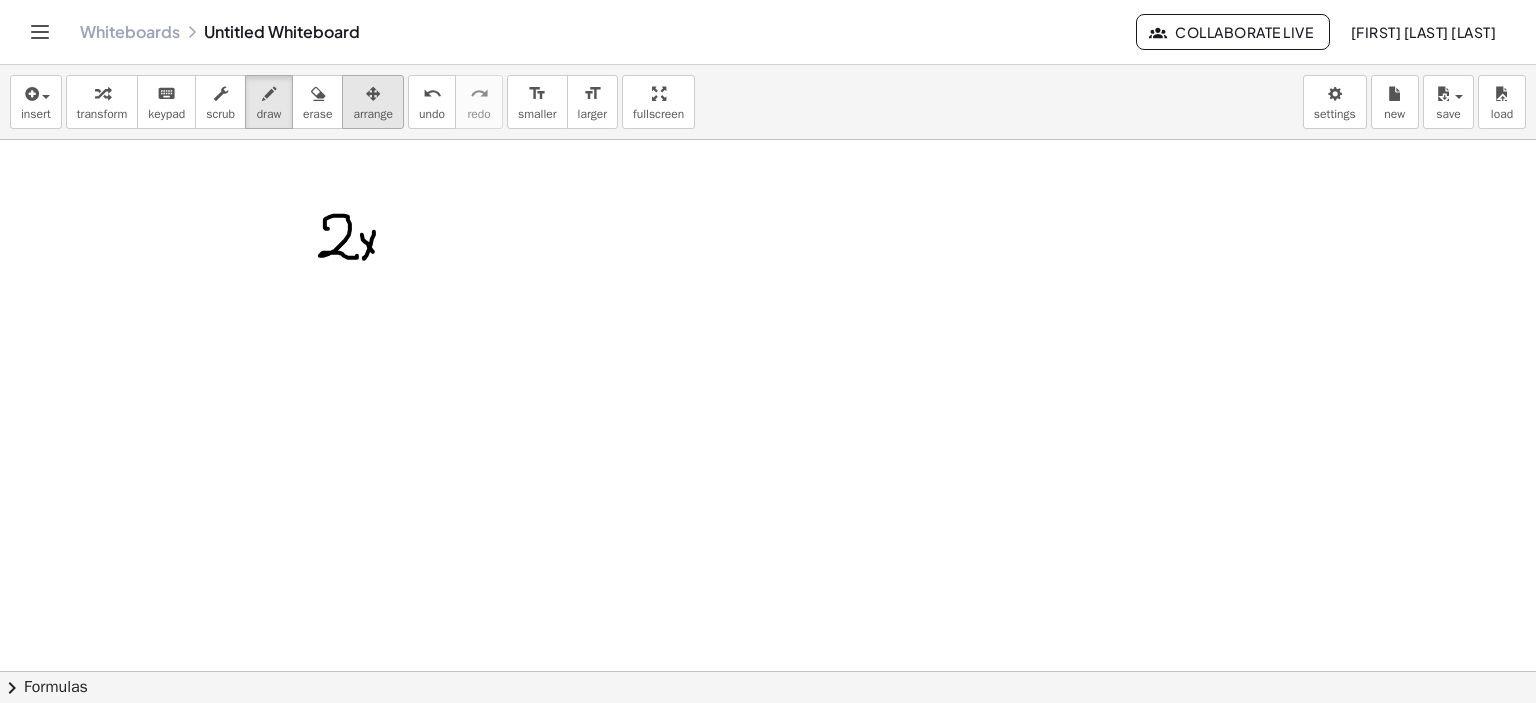 drag, startPoint x: 383, startPoint y: 107, endPoint x: 394, endPoint y: 126, distance: 21.954498 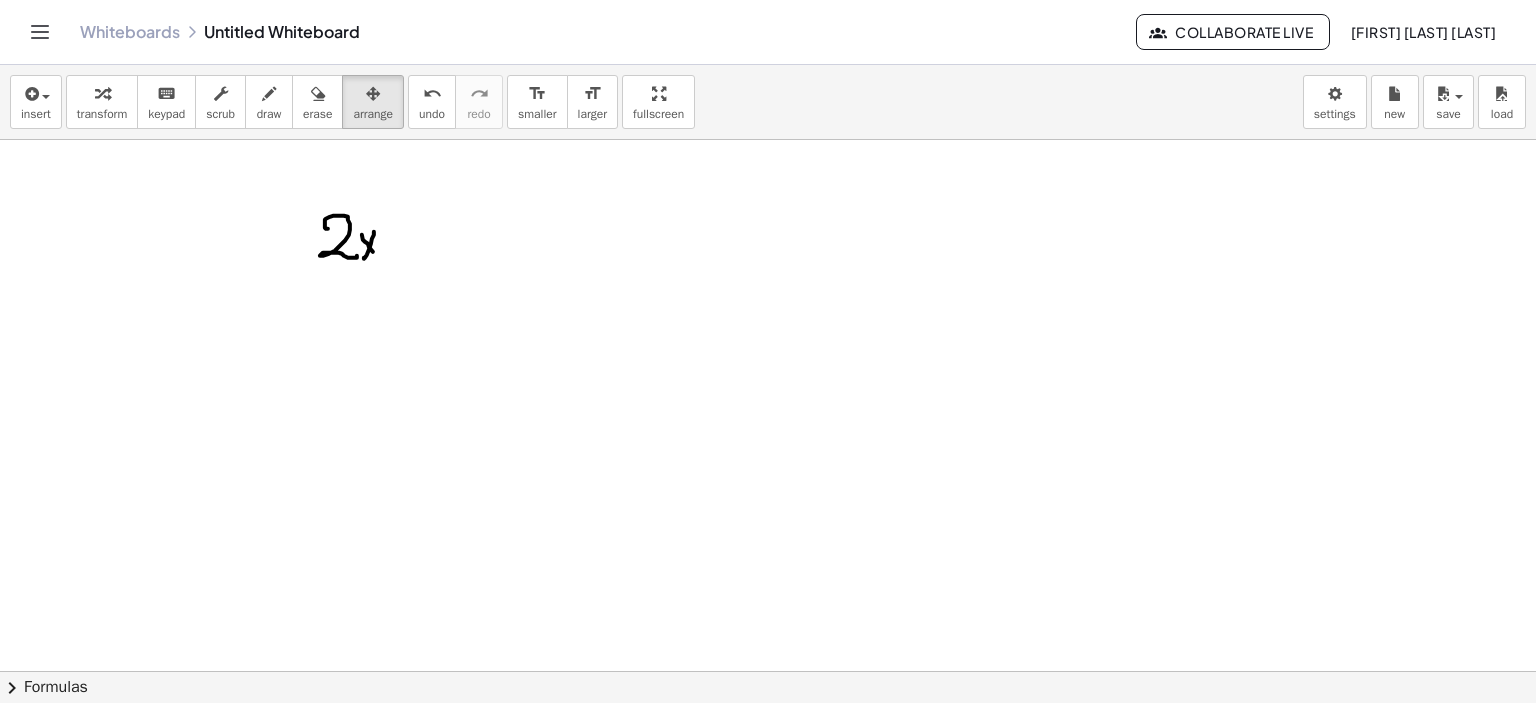 drag, startPoint x: 359, startPoint y: 239, endPoint x: 436, endPoint y: 255, distance: 78.64477 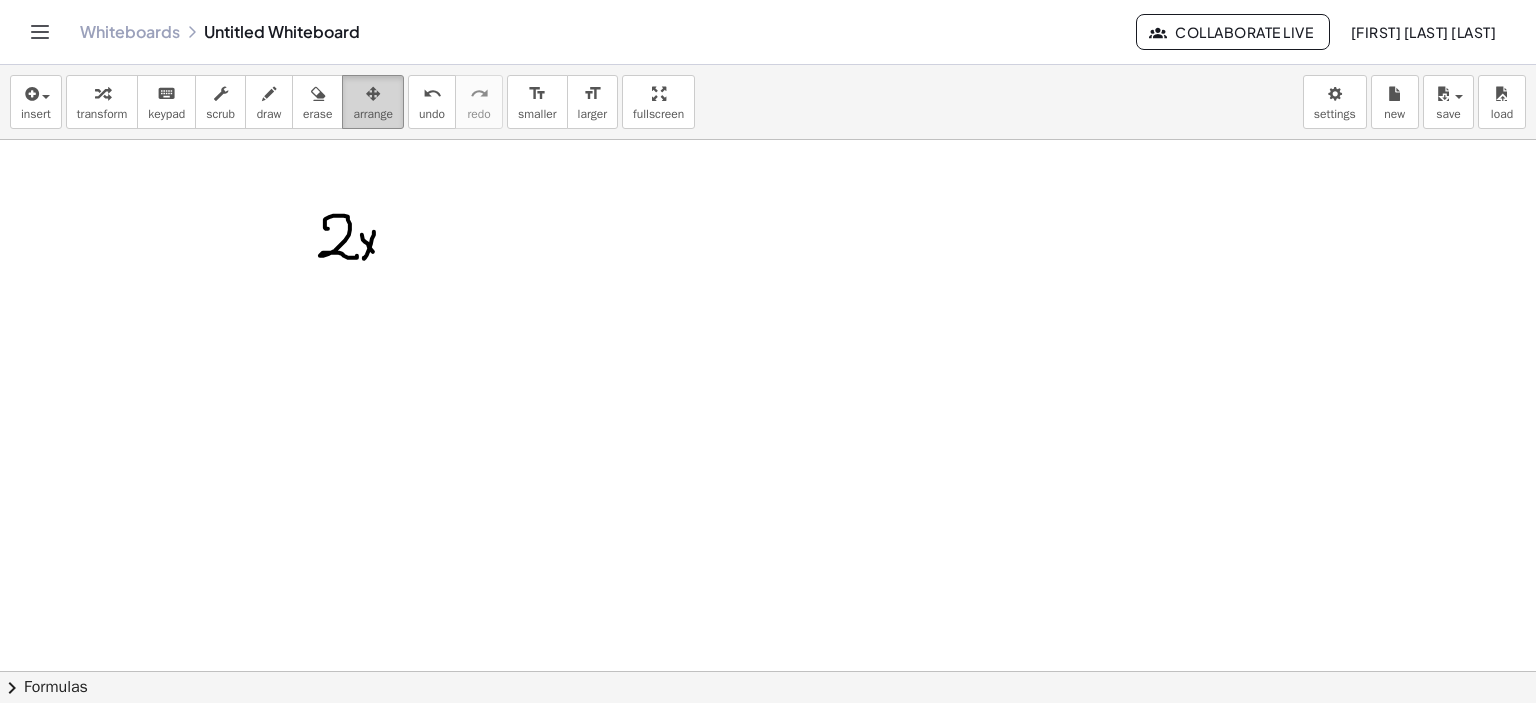 click at bounding box center [373, 94] 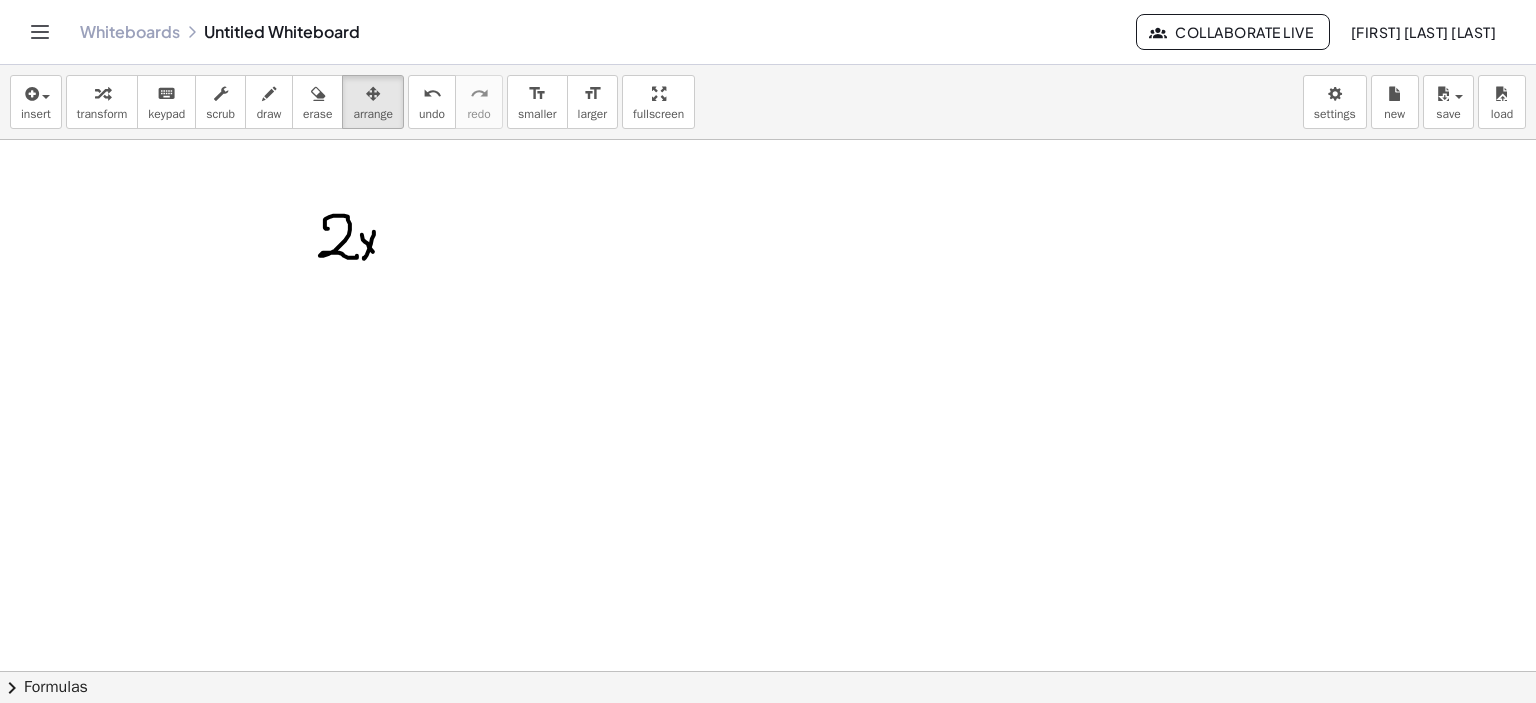 drag, startPoint x: 355, startPoint y: 97, endPoint x: 351, endPoint y: 230, distance: 133.06013 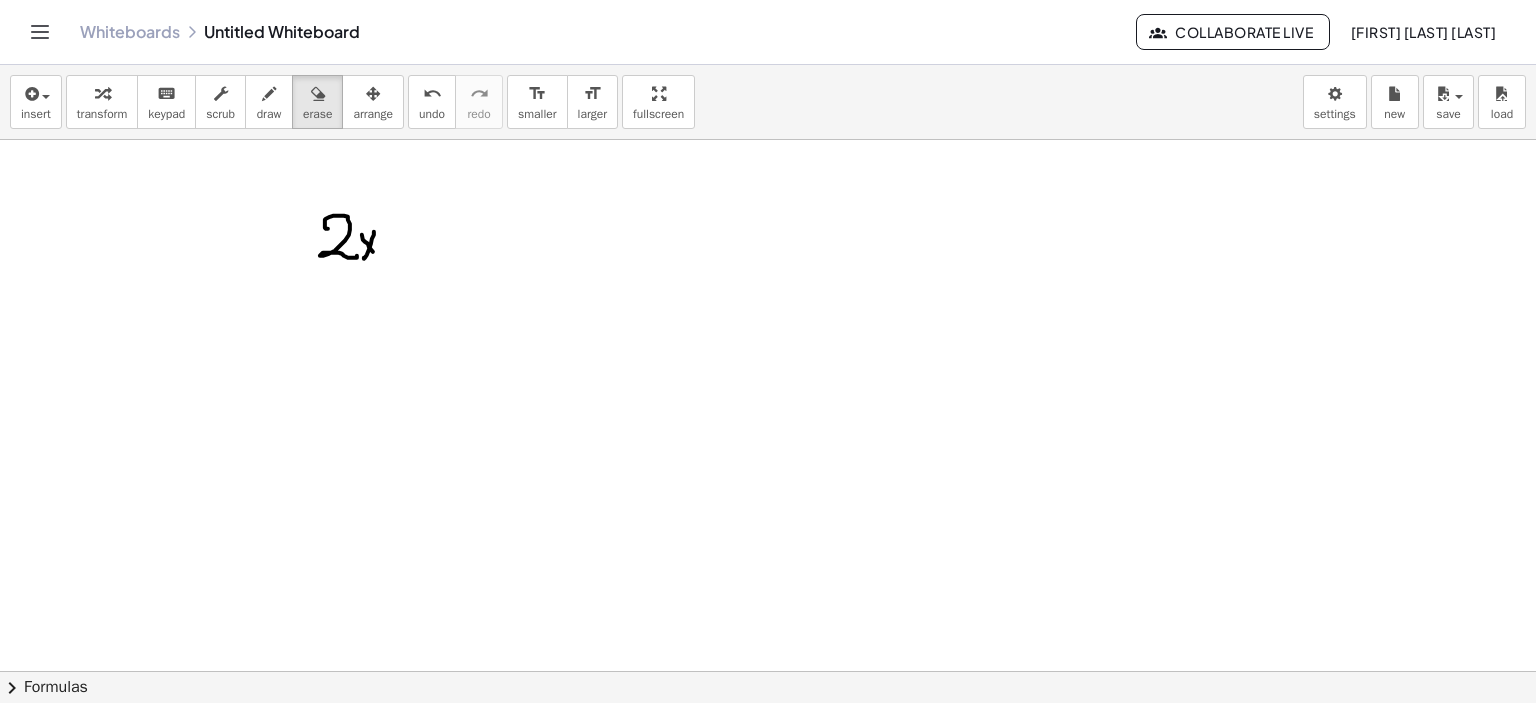 click at bounding box center (768, 737) 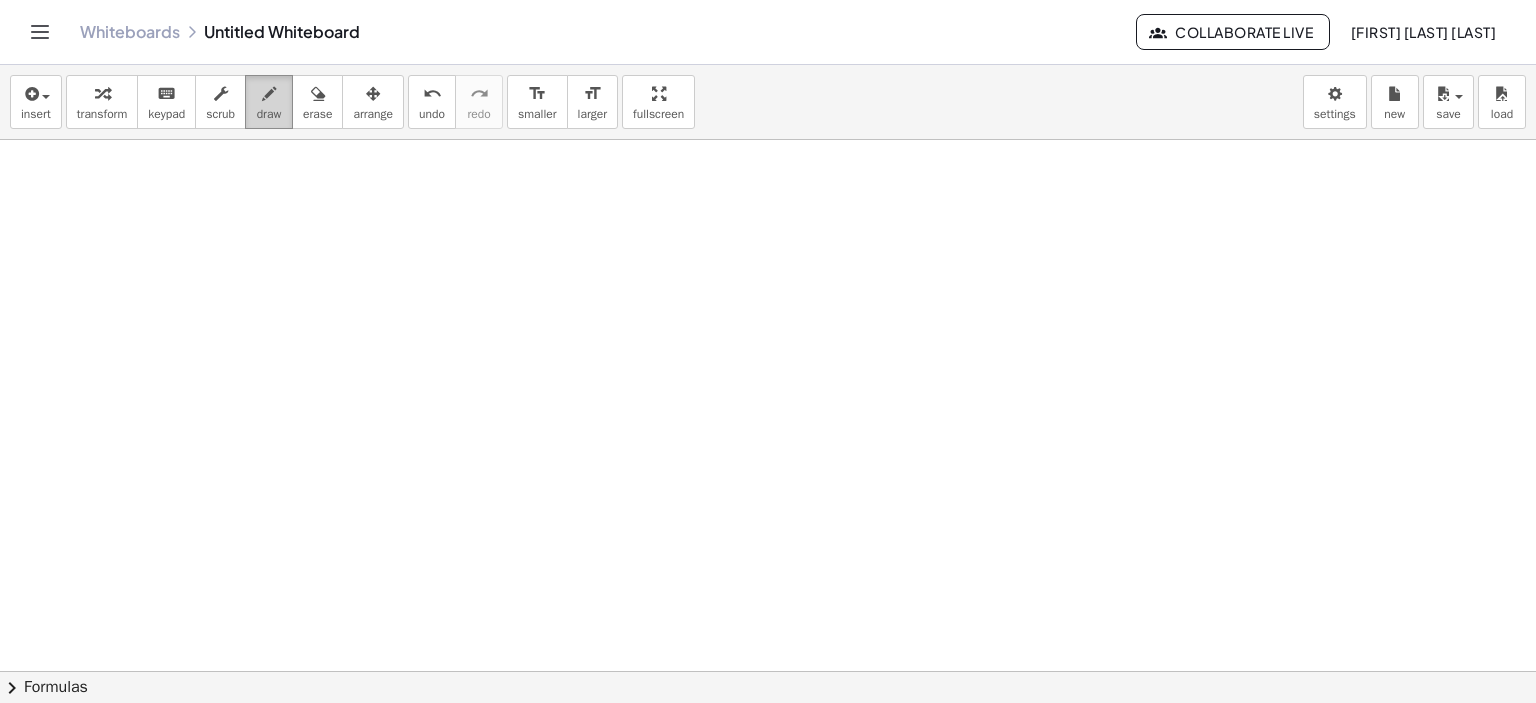 click at bounding box center (269, 93) 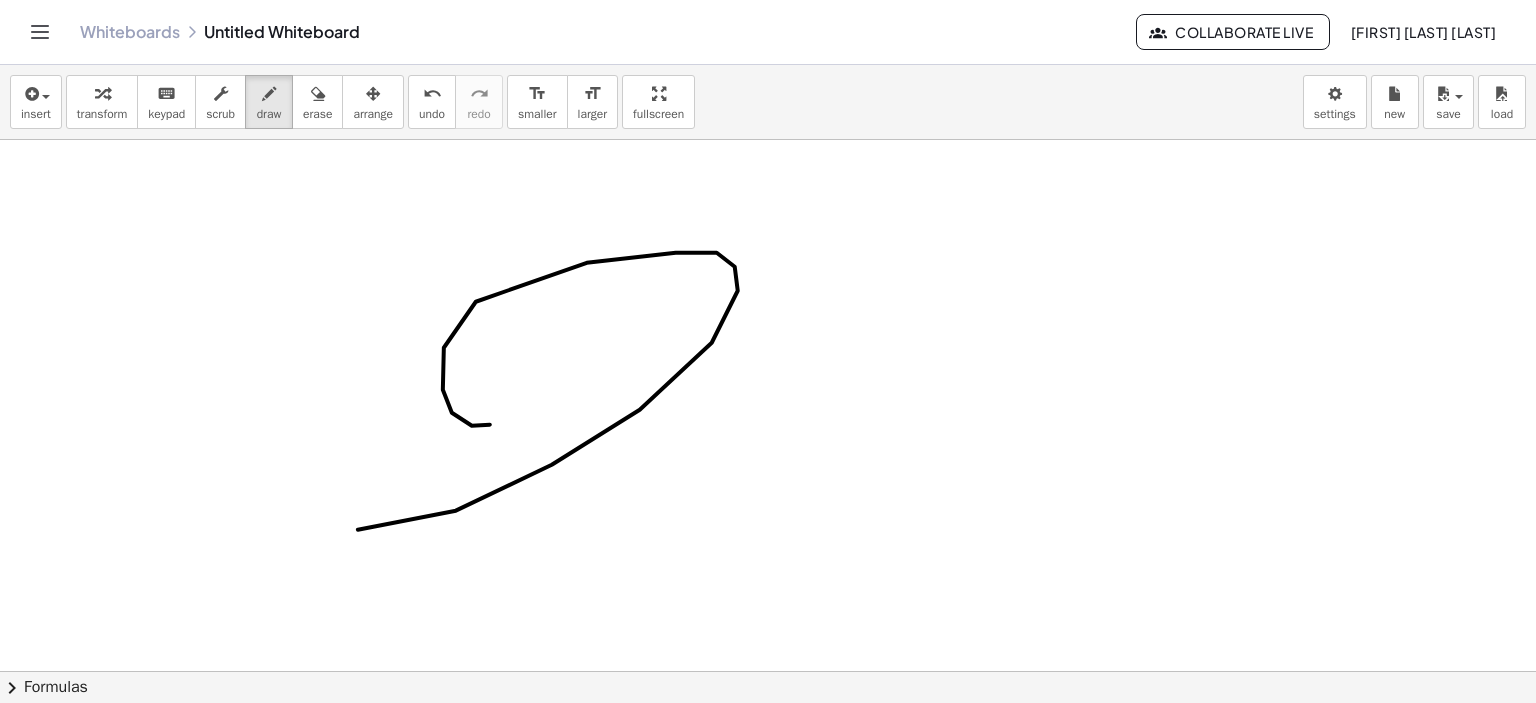 drag, startPoint x: 676, startPoint y: 252, endPoint x: 764, endPoint y: 382, distance: 156.98407 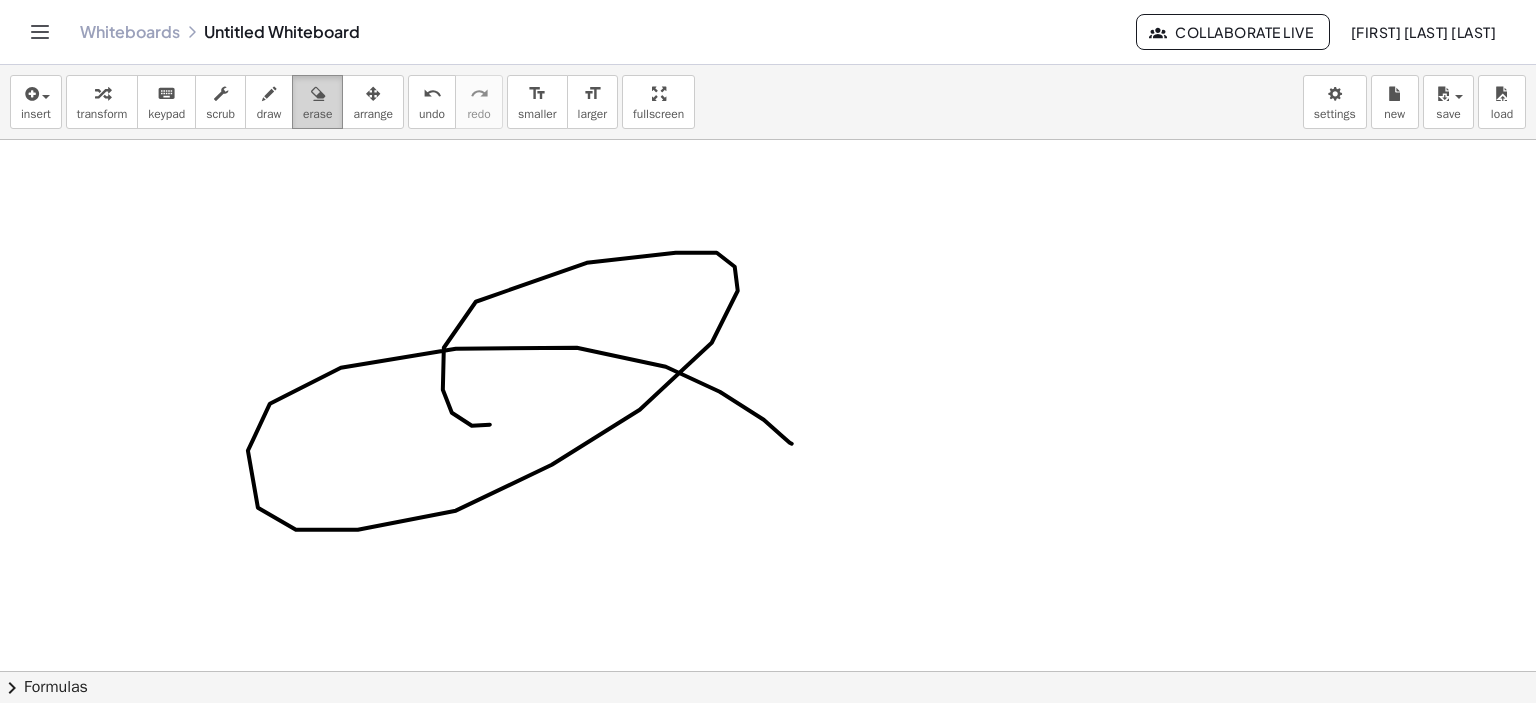 drag, startPoint x: 322, startPoint y: 99, endPoint x: 631, endPoint y: 307, distance: 372.4849 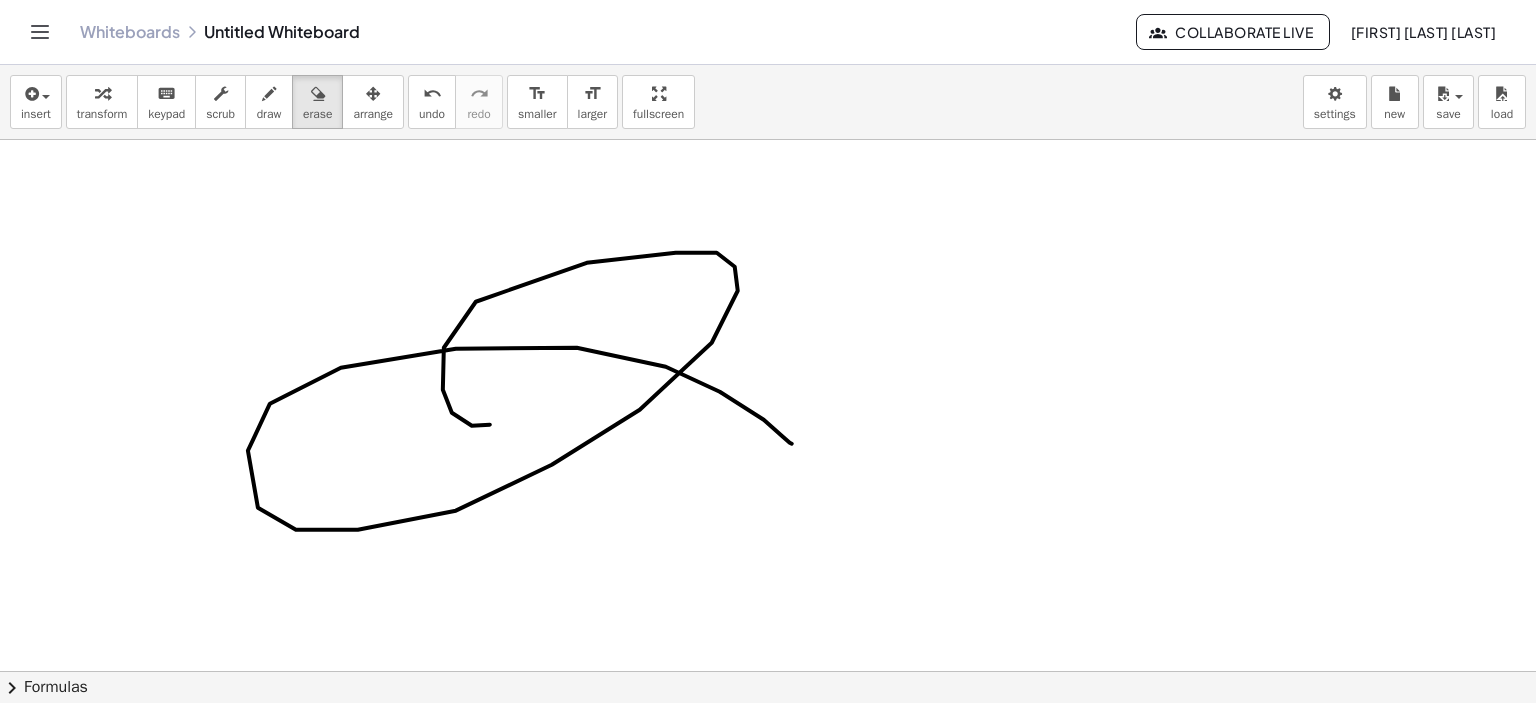 click at bounding box center (317, 93) 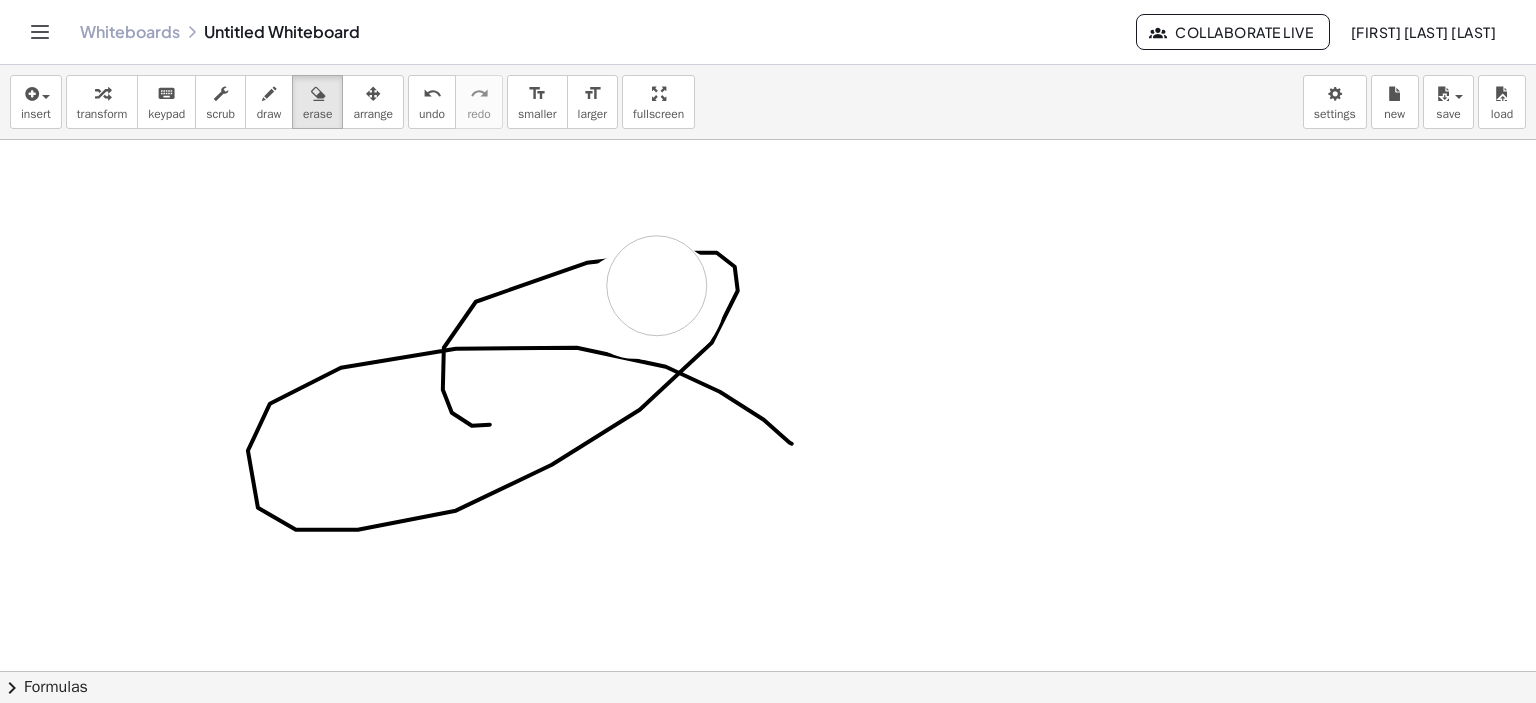drag, startPoint x: 631, startPoint y: 307, endPoint x: 628, endPoint y: 268, distance: 39.115215 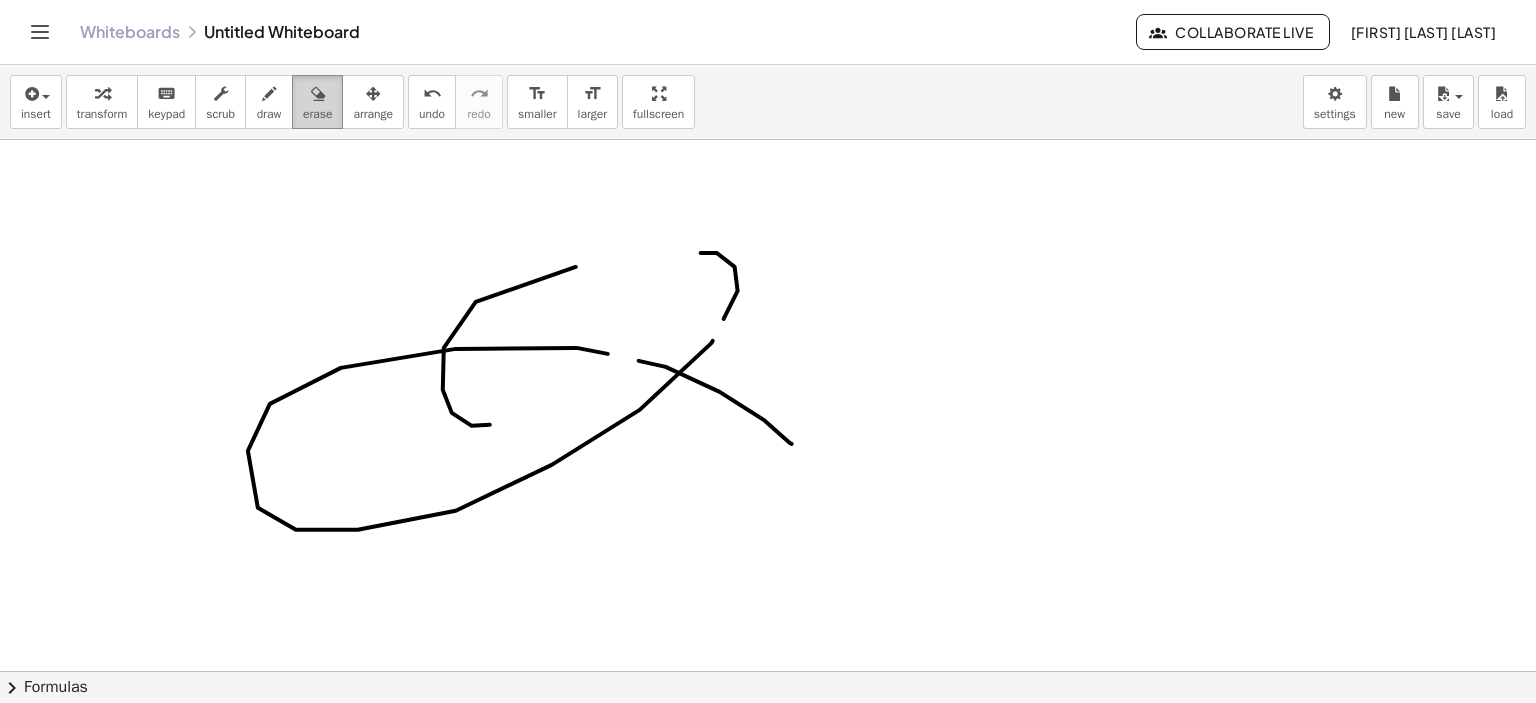click at bounding box center [318, 94] 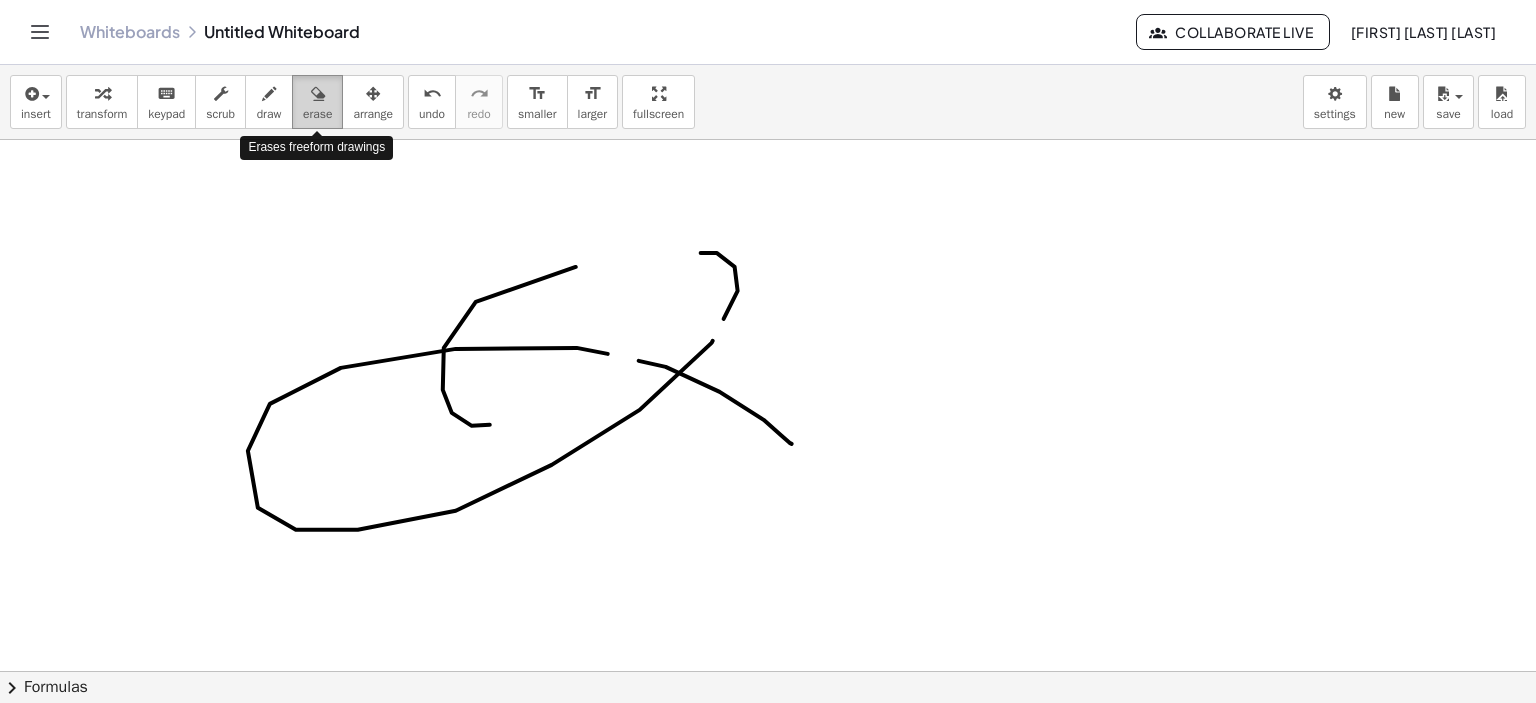 click on "erase" at bounding box center (317, 114) 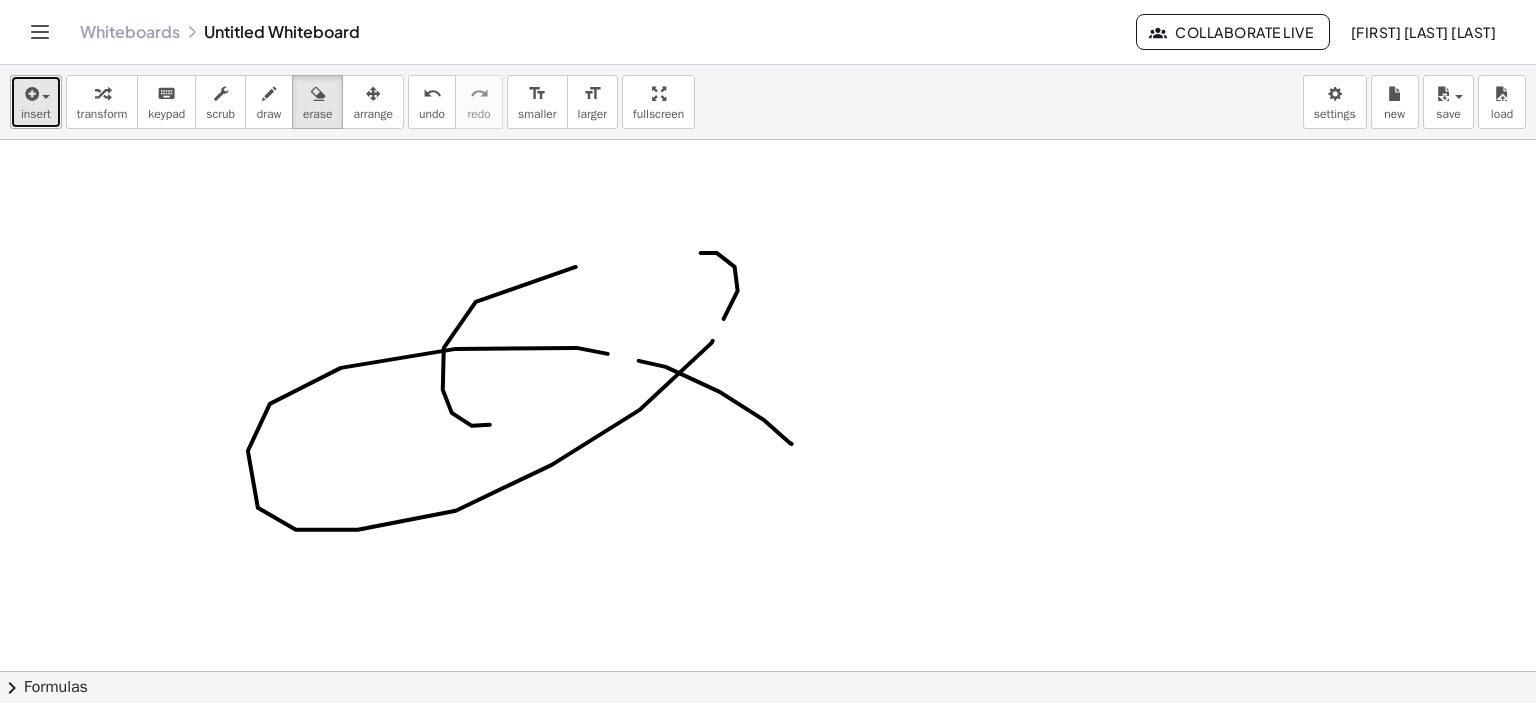 click at bounding box center (36, 93) 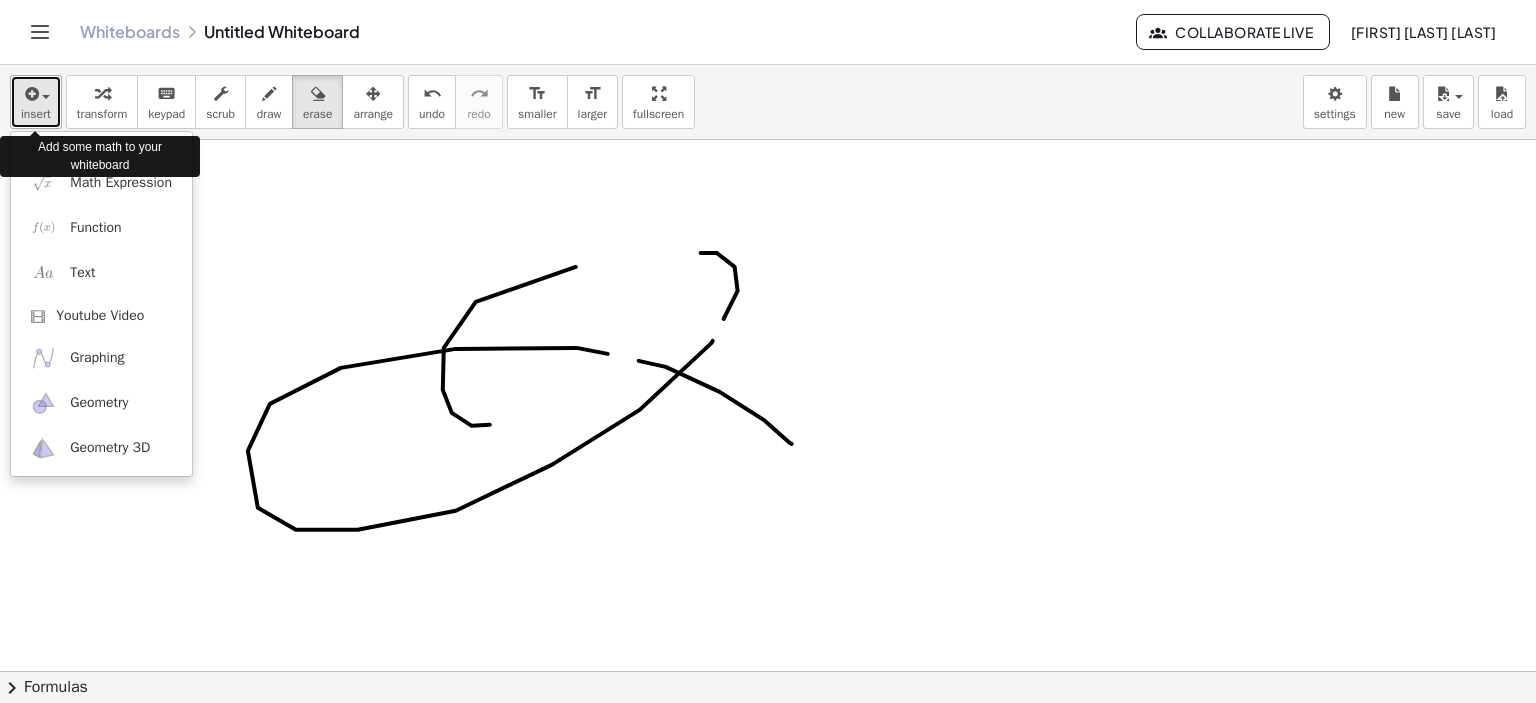 click at bounding box center (36, 93) 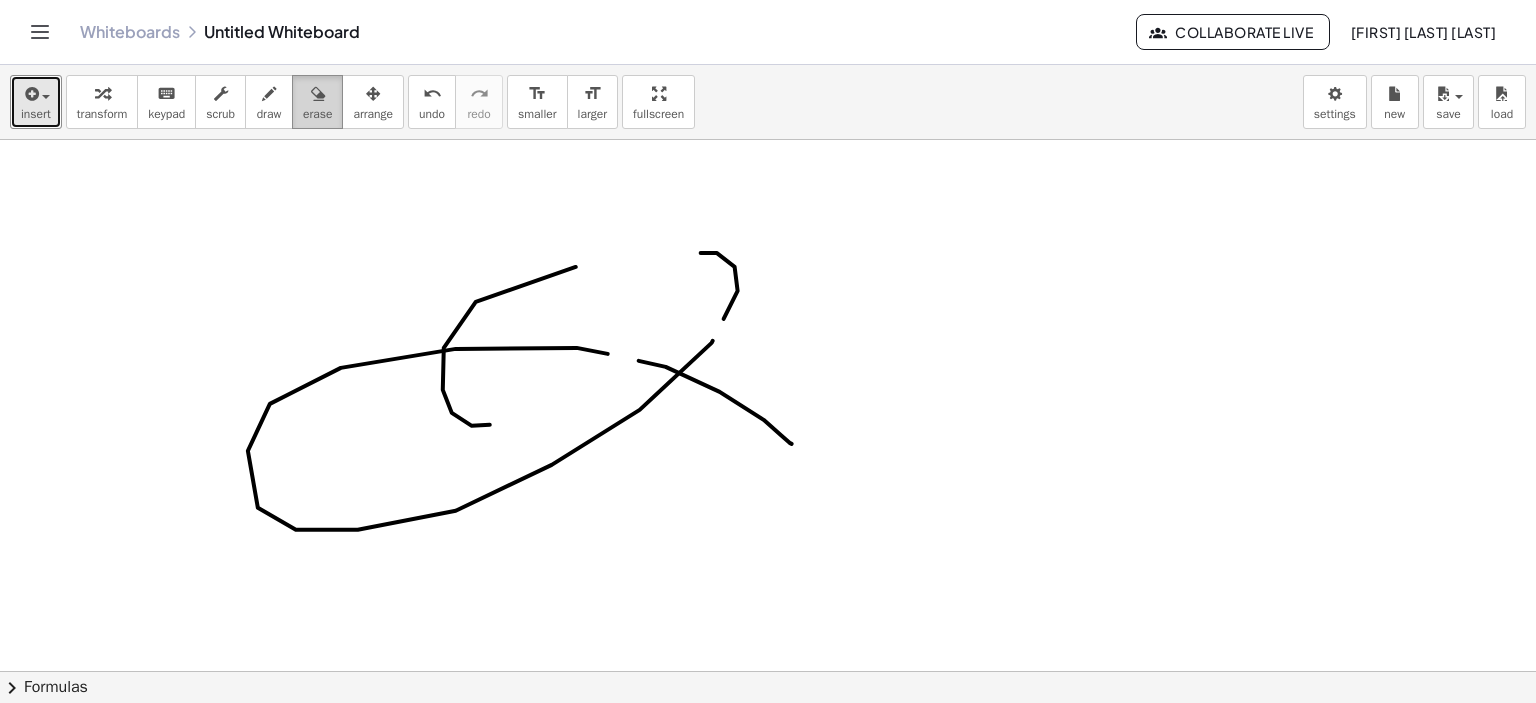 click at bounding box center [318, 94] 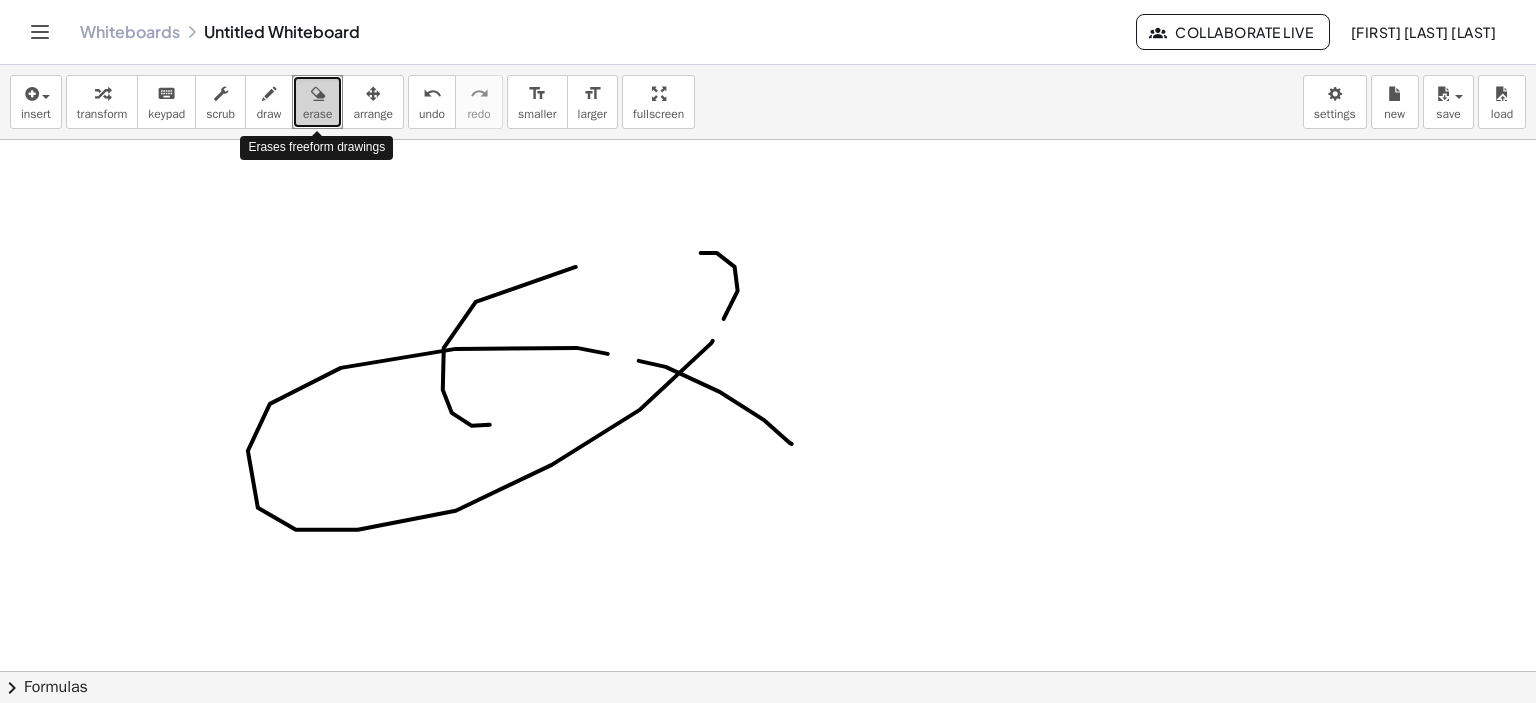 click at bounding box center (318, 94) 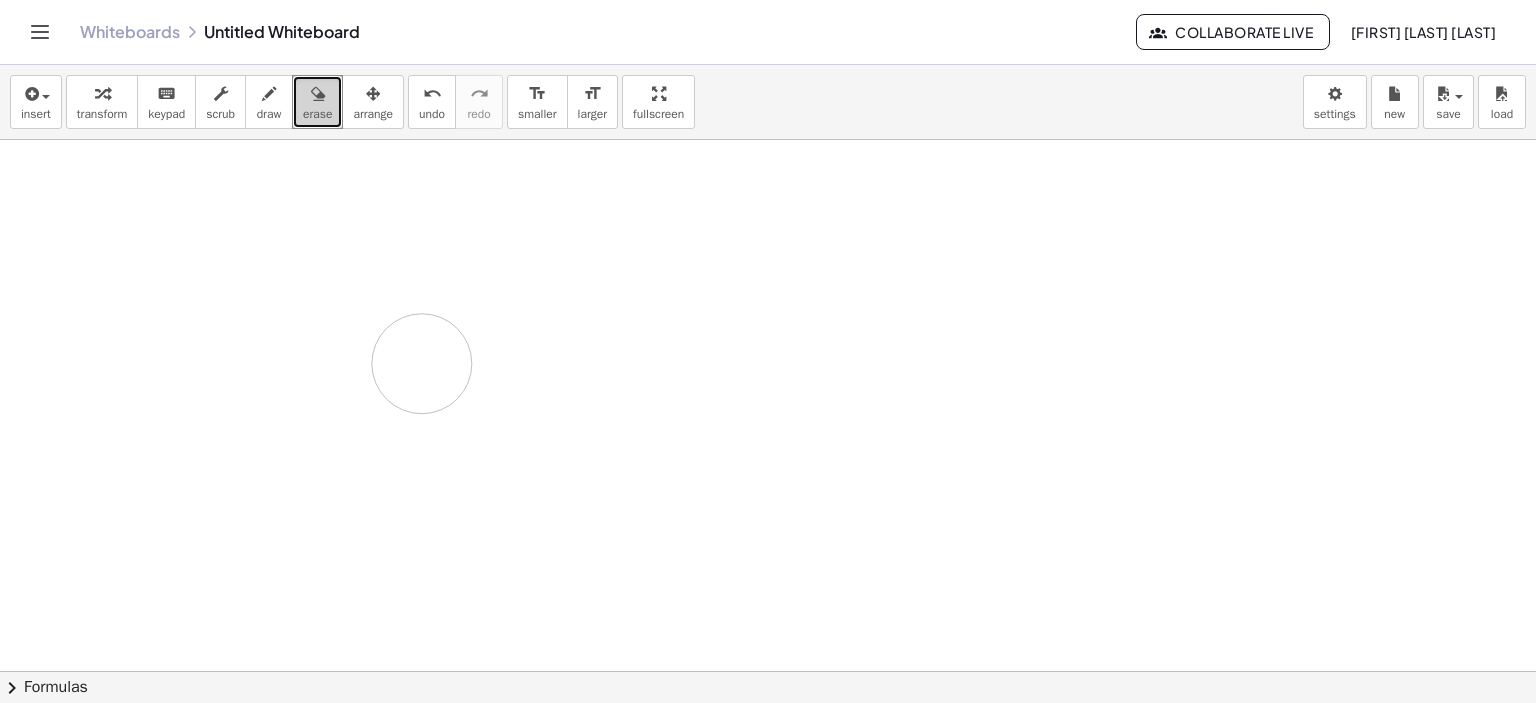 drag, startPoint x: 585, startPoint y: 249, endPoint x: 149, endPoint y: 207, distance: 438.01825 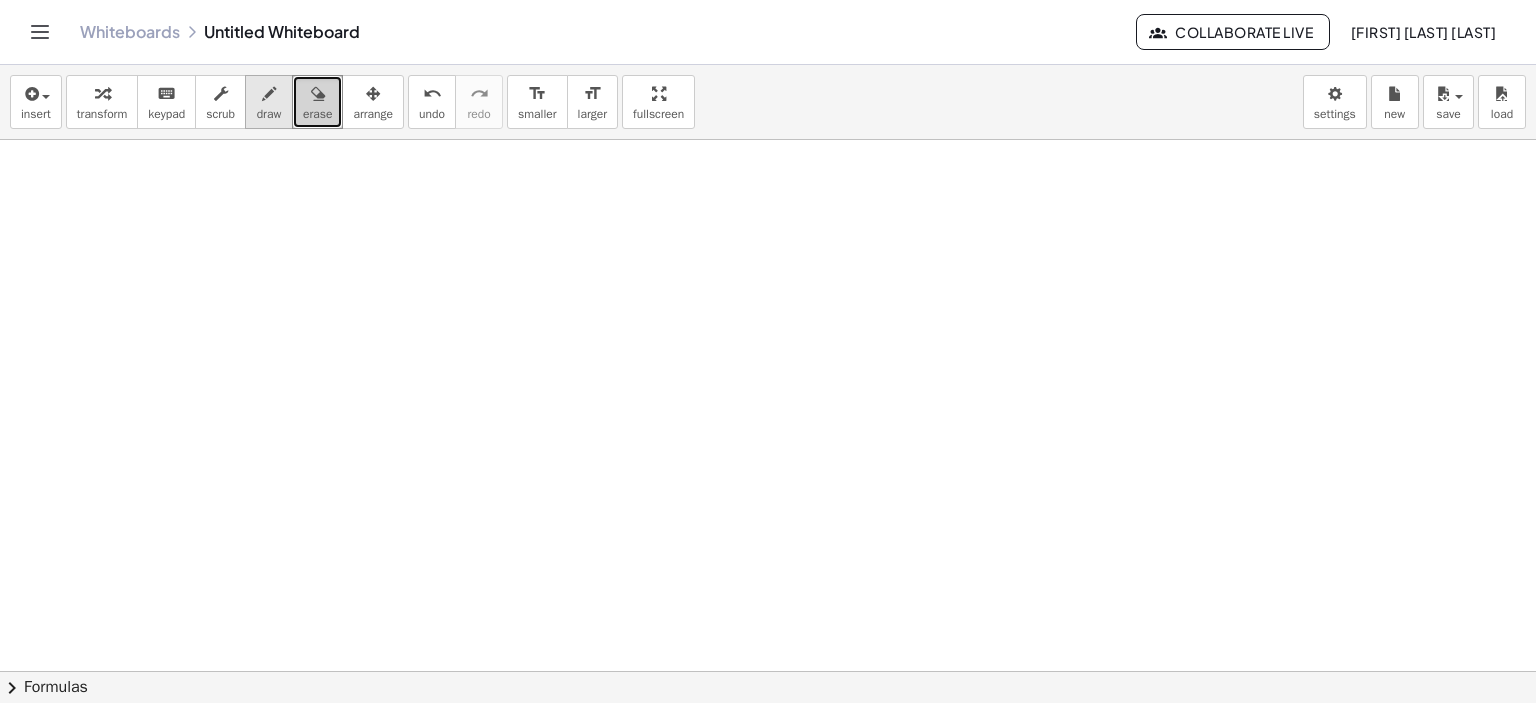 click on "draw" at bounding box center (269, 114) 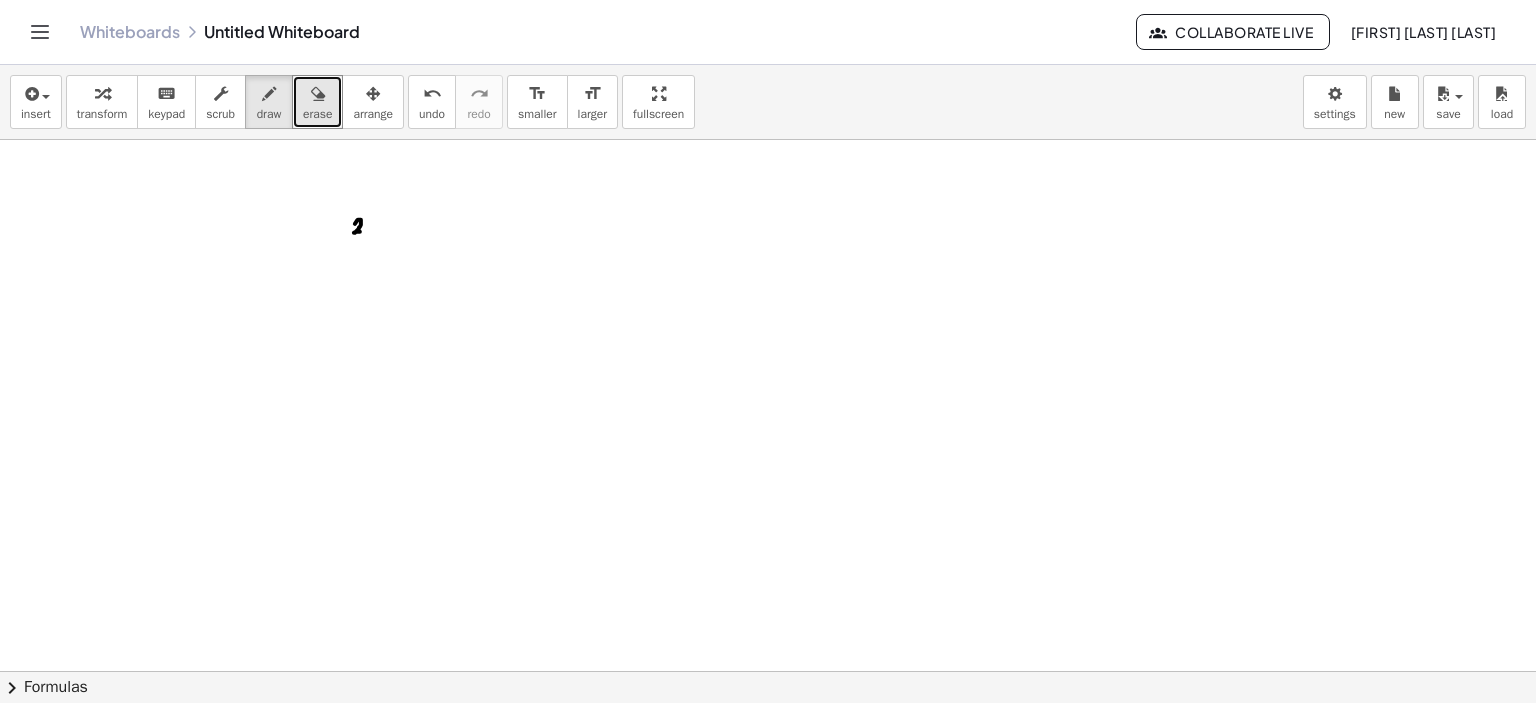 drag, startPoint x: 355, startPoint y: 223, endPoint x: 372, endPoint y: 231, distance: 18.788294 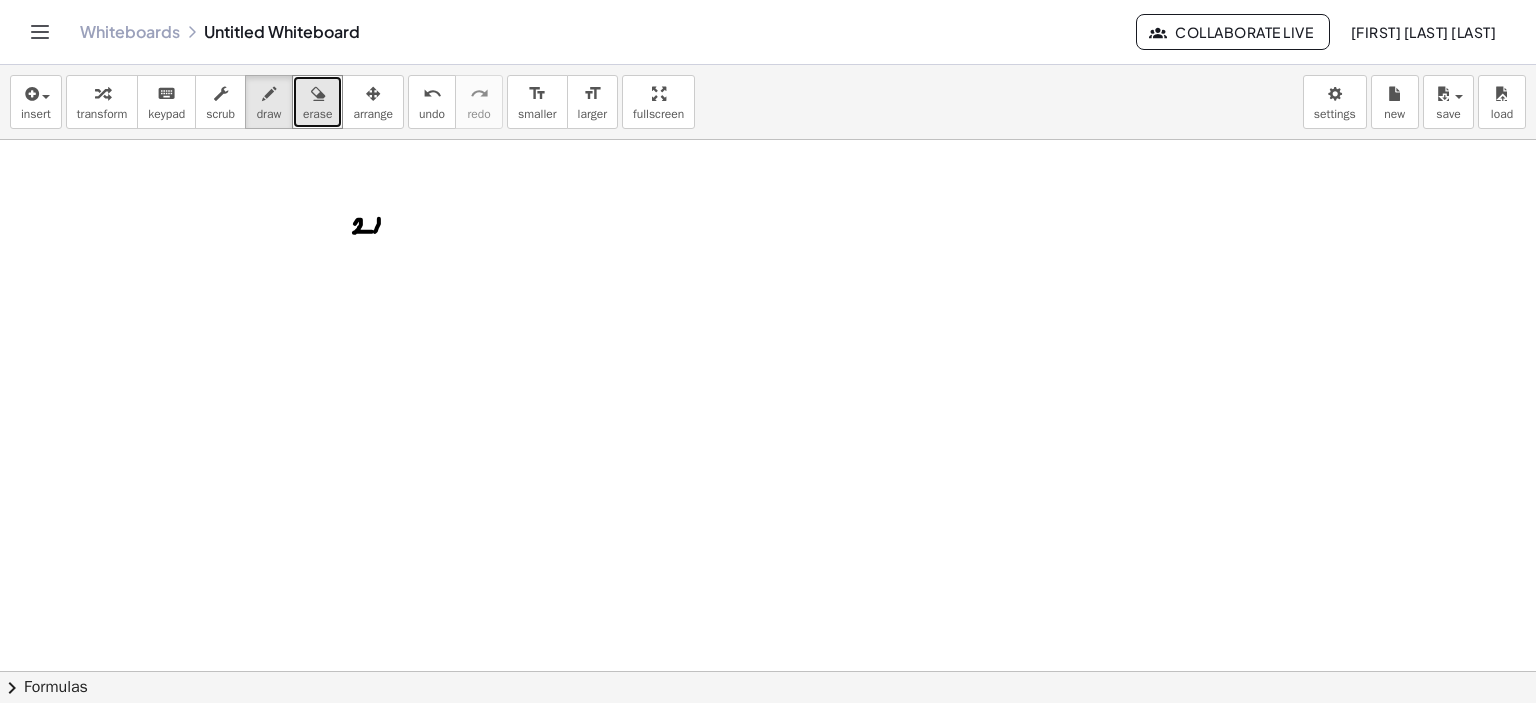 drag, startPoint x: 375, startPoint y: 231, endPoint x: 379, endPoint y: 215, distance: 16.492422 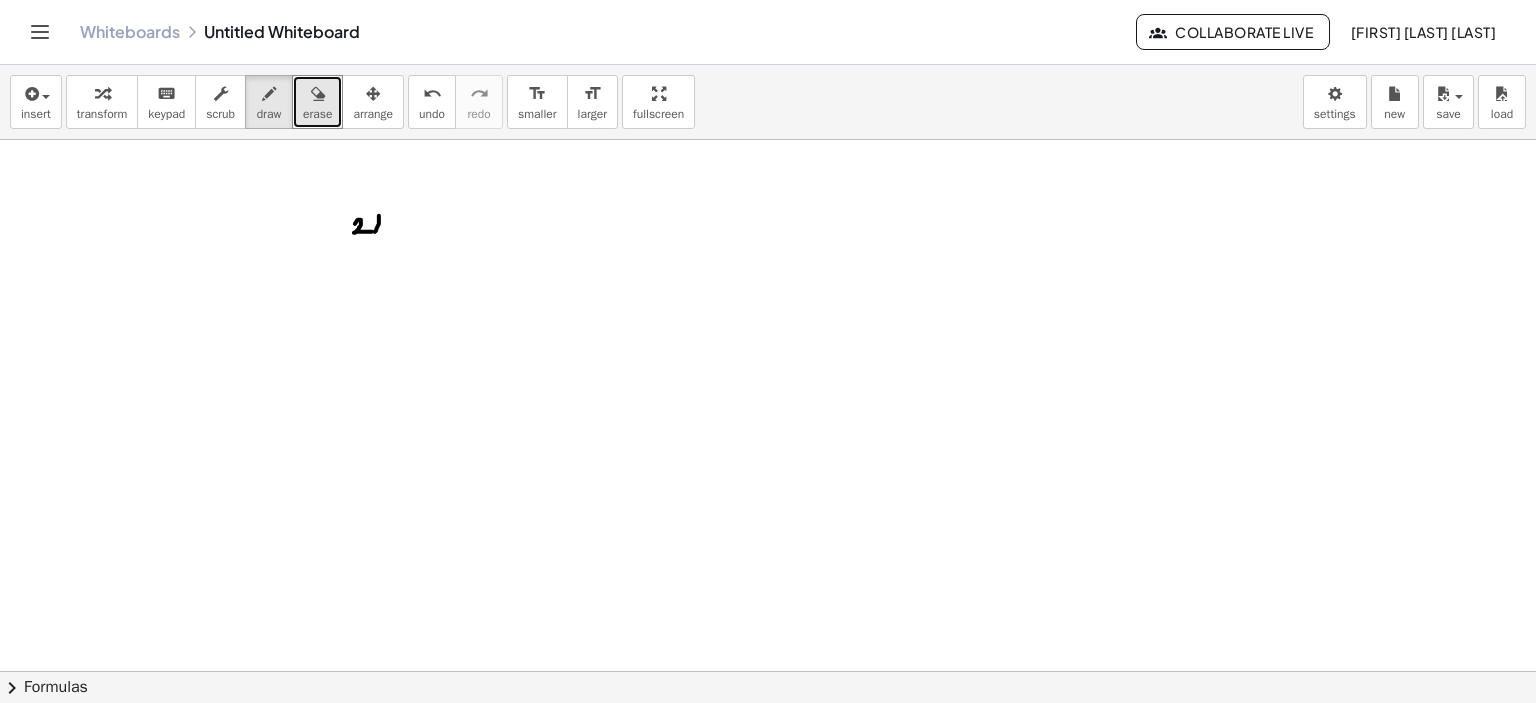 drag, startPoint x: 378, startPoint y: 215, endPoint x: 387, endPoint y: 227, distance: 15 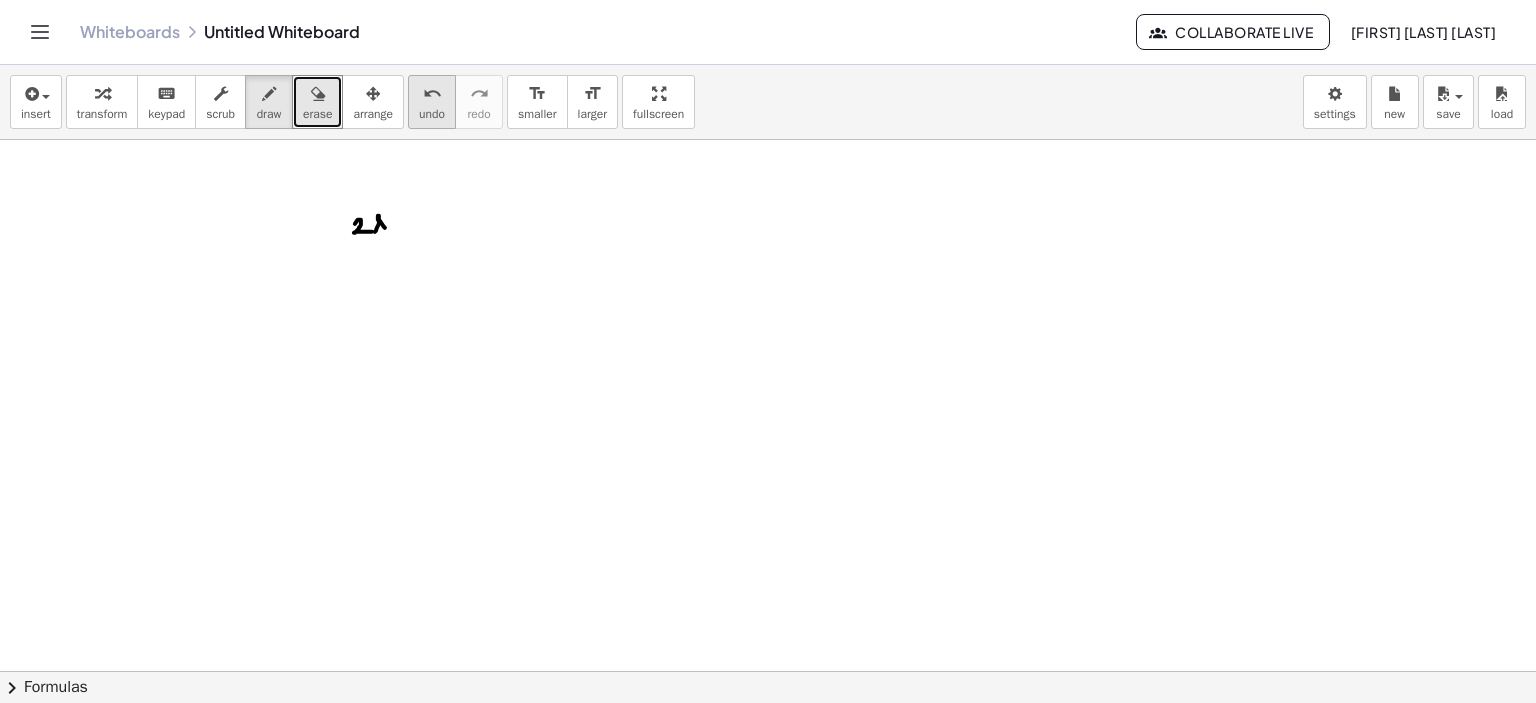 click on "undo undo" at bounding box center (432, 102) 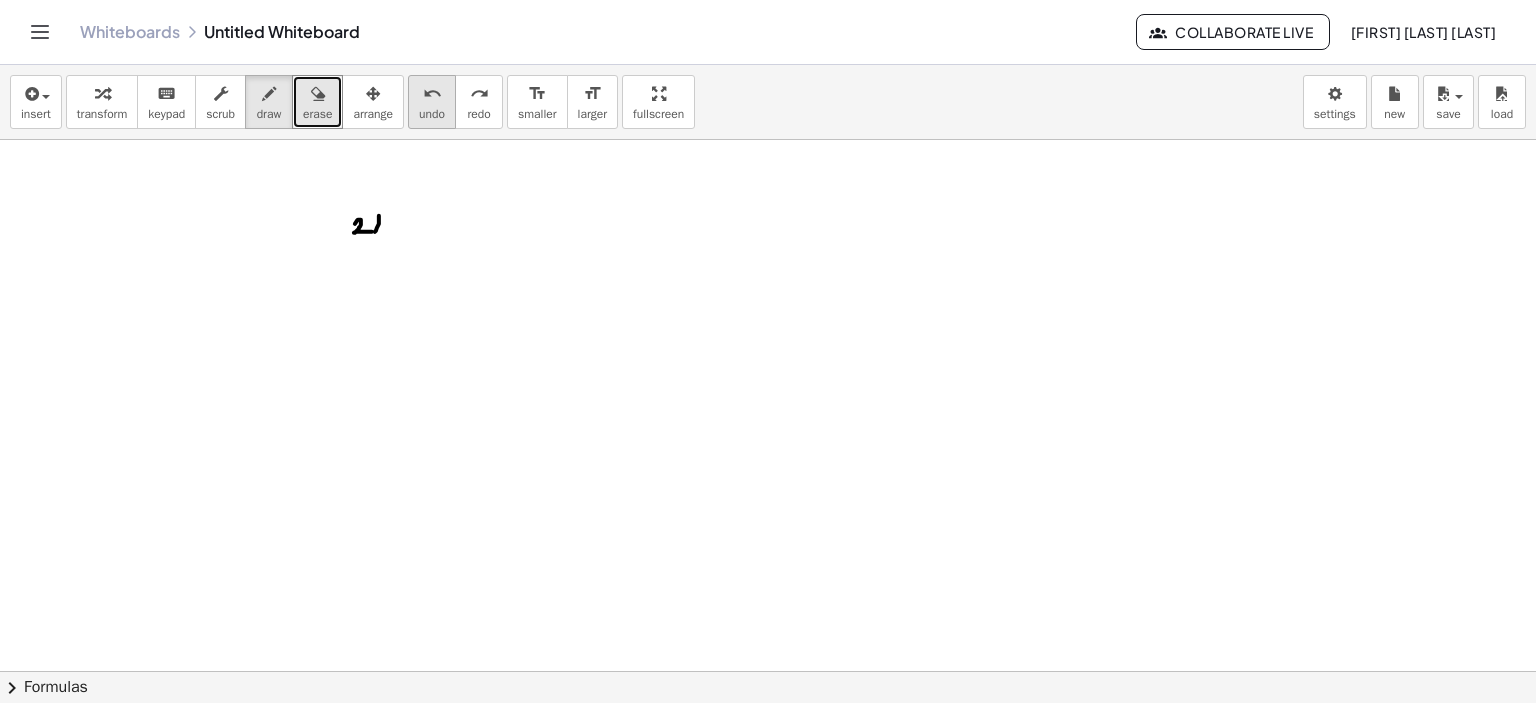 click on "undo undo" at bounding box center (432, 102) 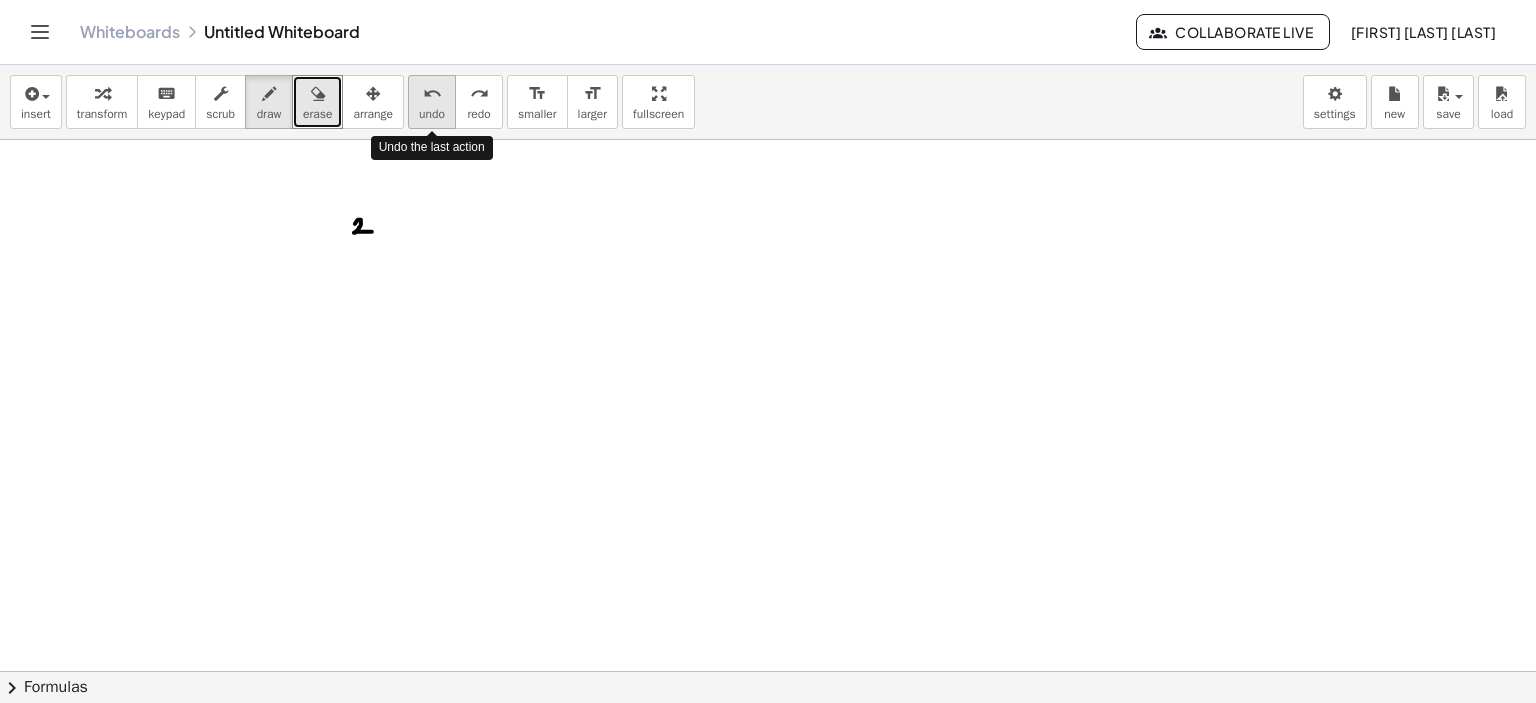click on "undo undo" at bounding box center (432, 102) 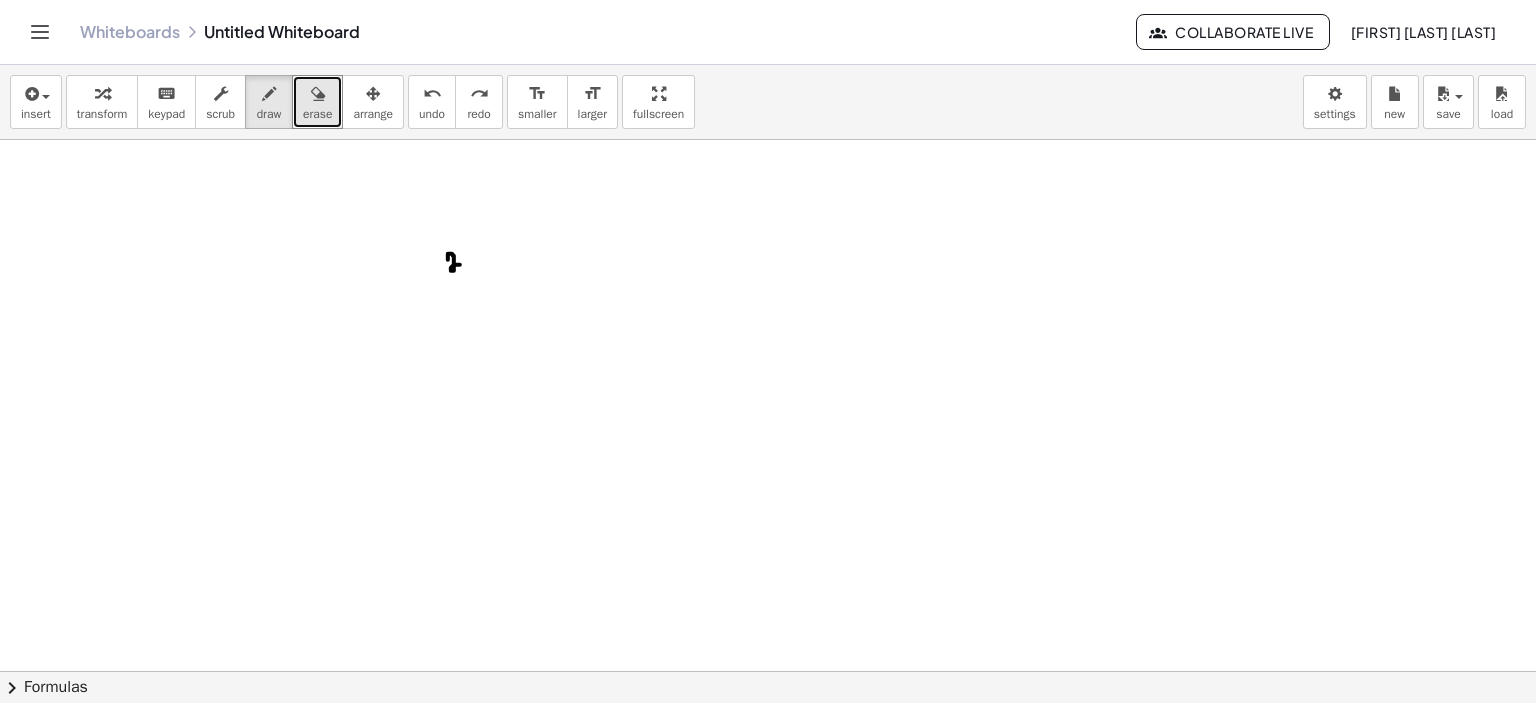 drag, startPoint x: 448, startPoint y: 259, endPoint x: 461, endPoint y: 265, distance: 14.3178215 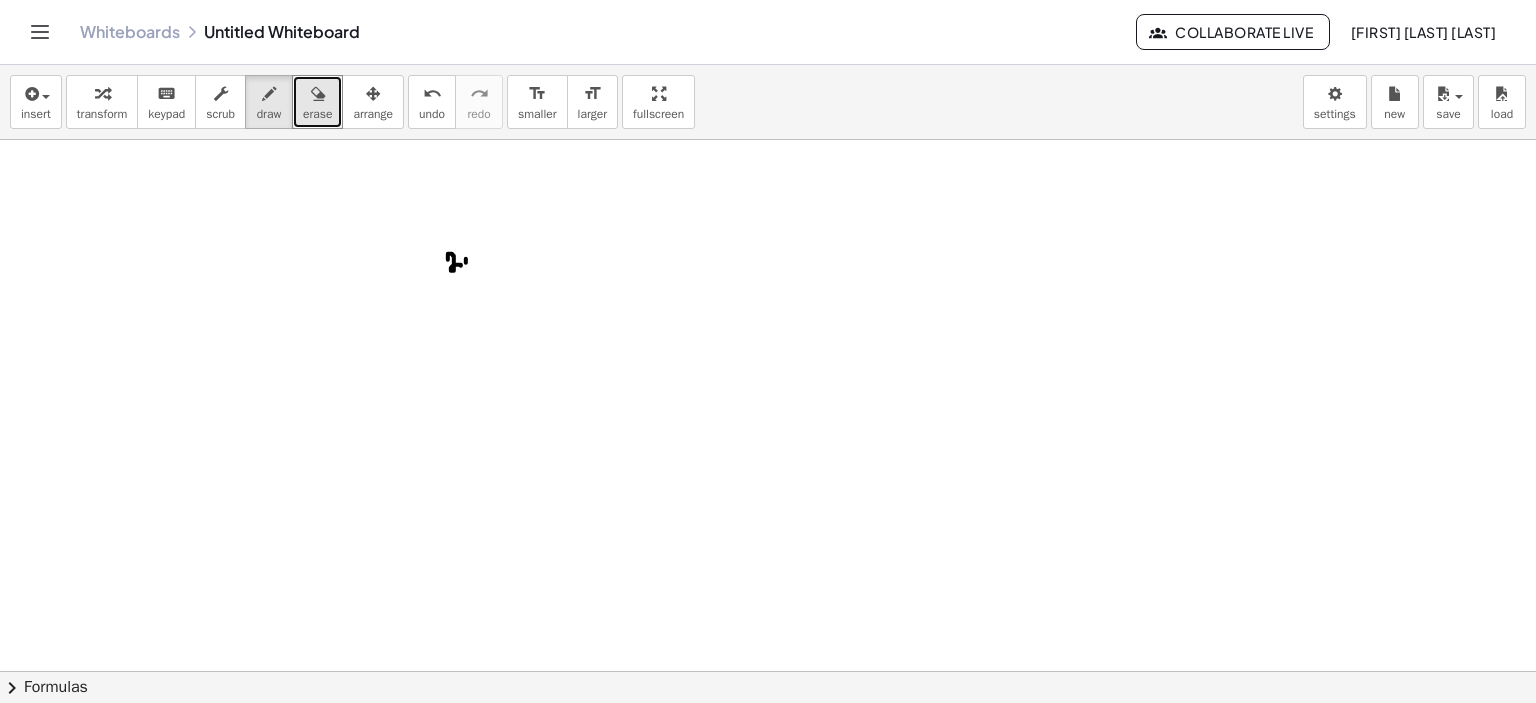 click at bounding box center [768, 737] 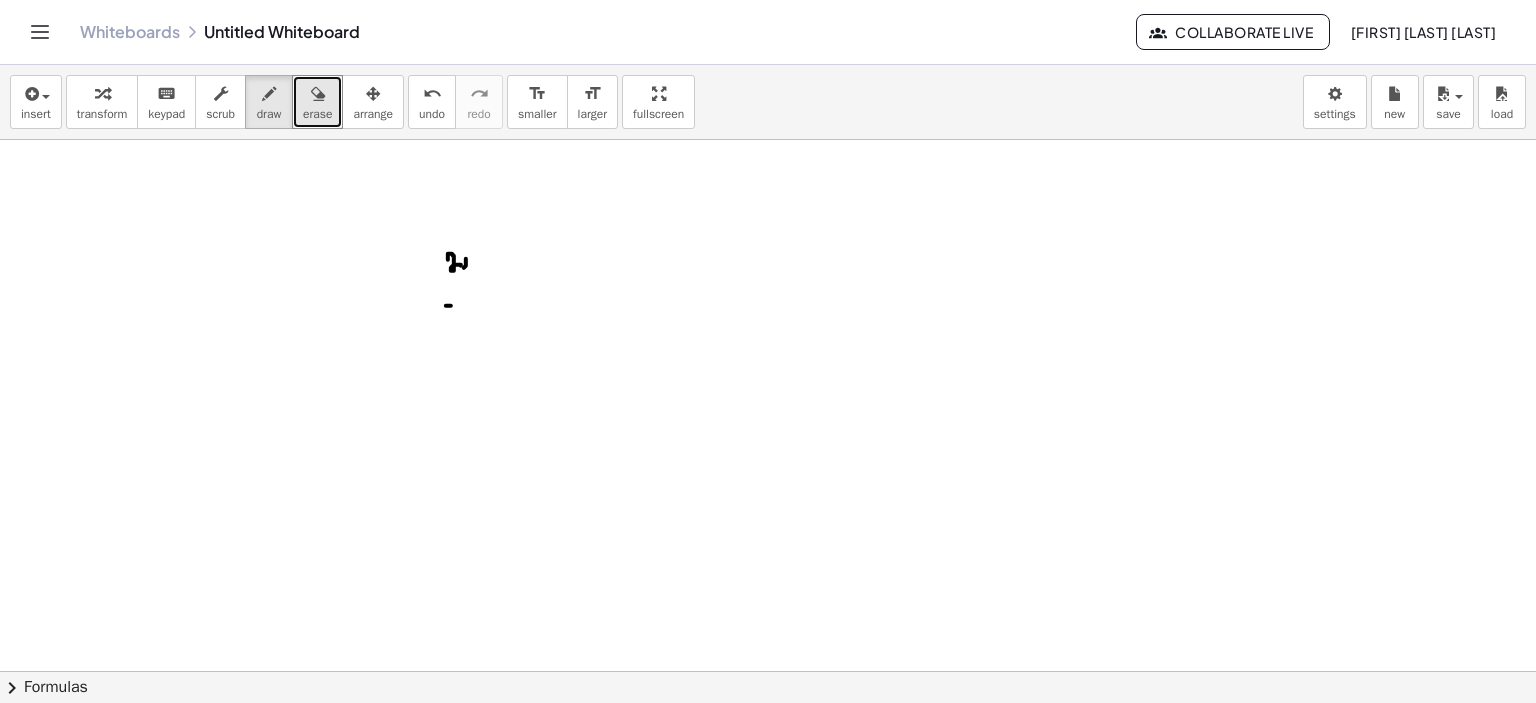 drag, startPoint x: 446, startPoint y: 305, endPoint x: 496, endPoint y: 304, distance: 50.01 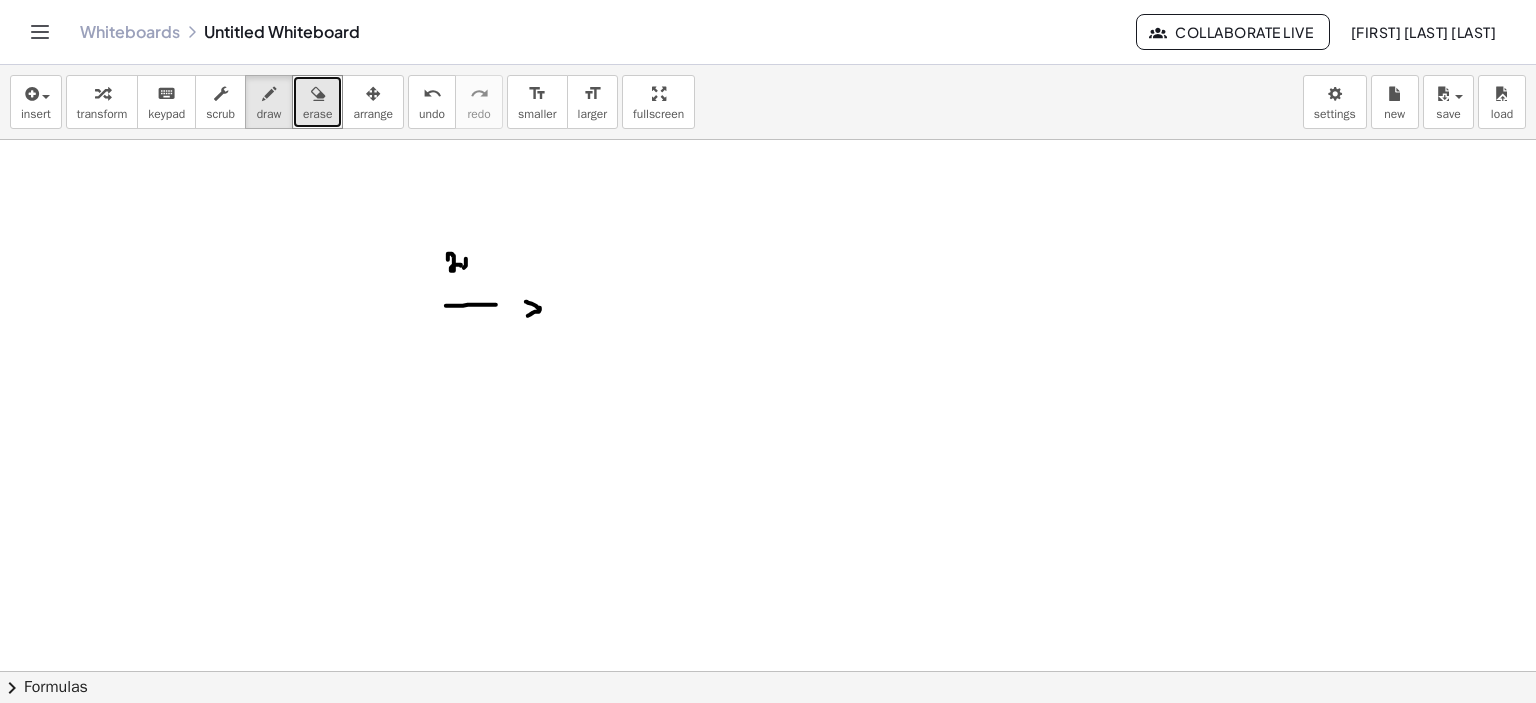 drag, startPoint x: 526, startPoint y: 301, endPoint x: 526, endPoint y: 316, distance: 15 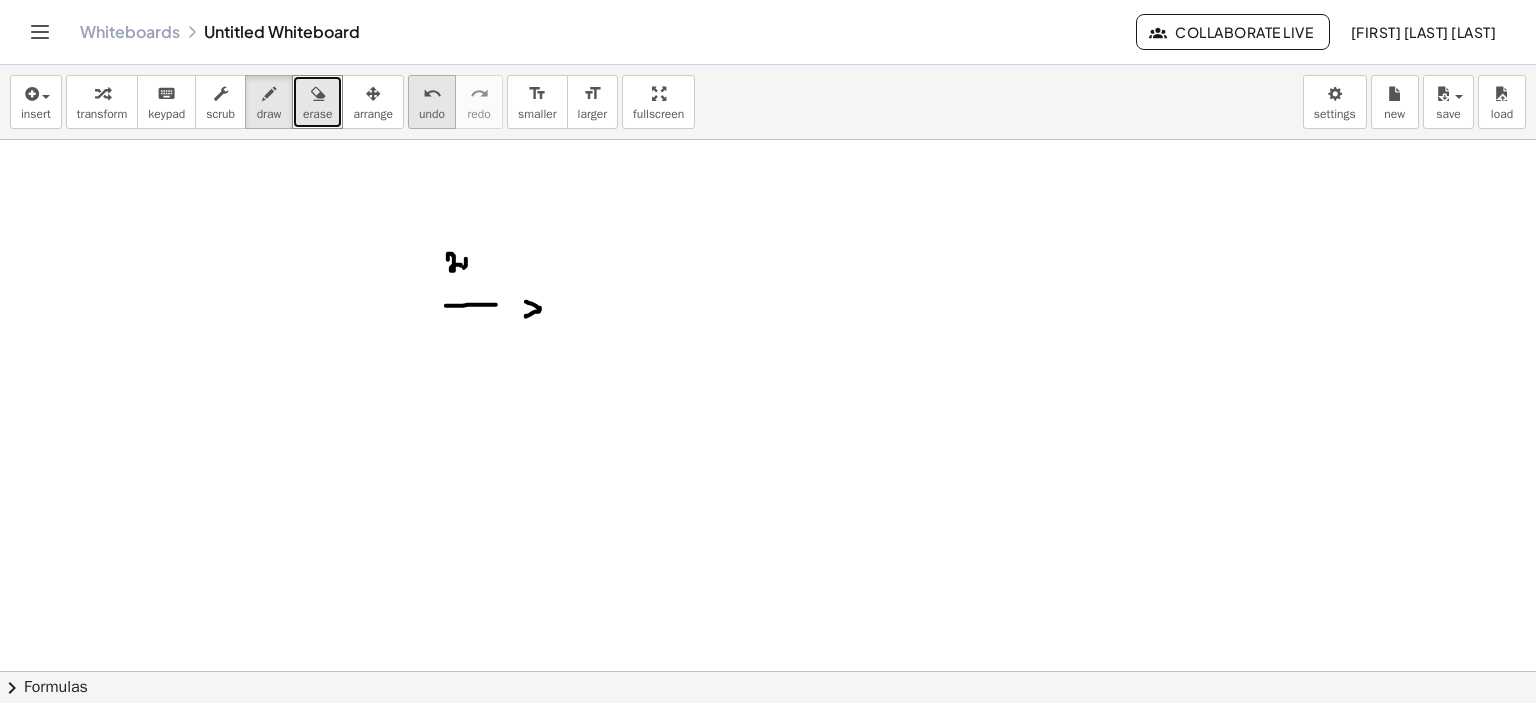 click on "undo" at bounding box center (432, 114) 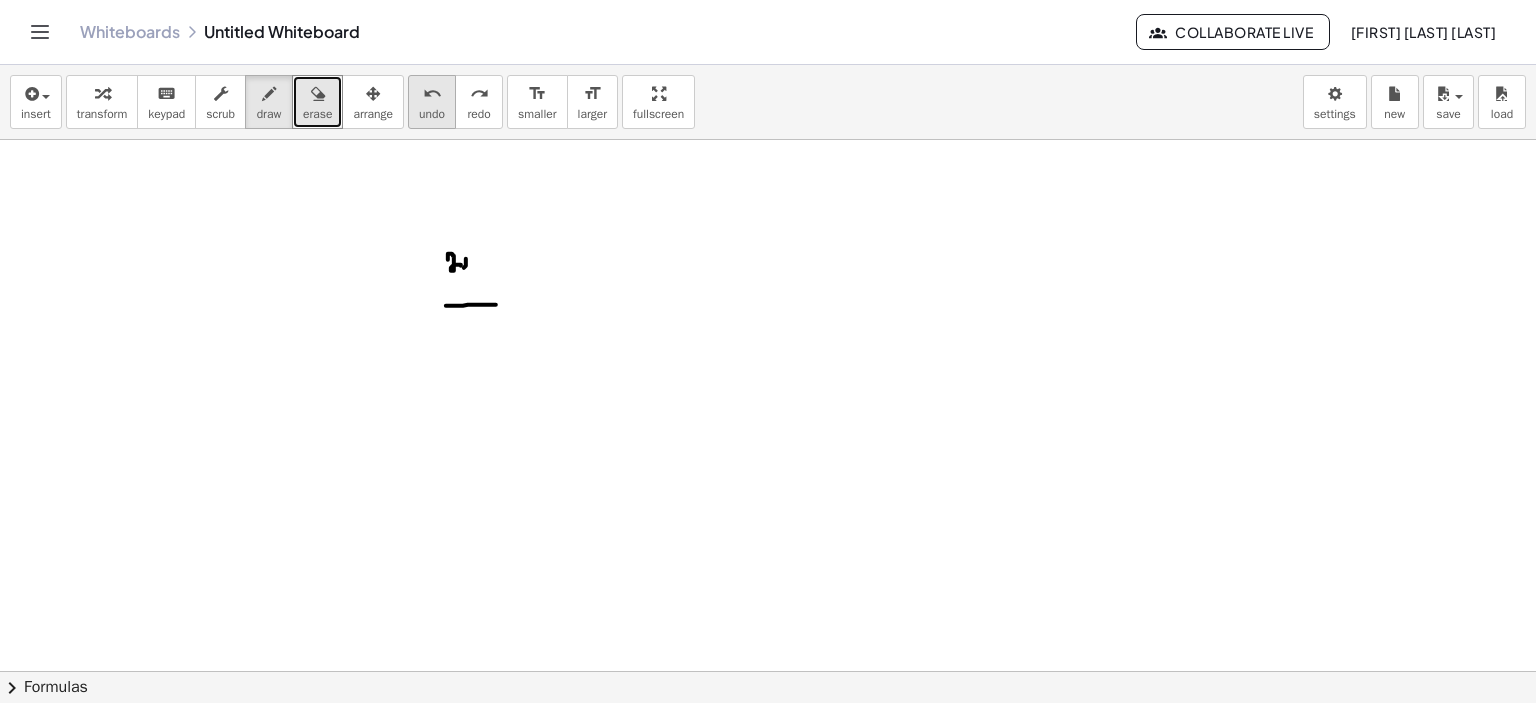 click on "undo" at bounding box center [432, 114] 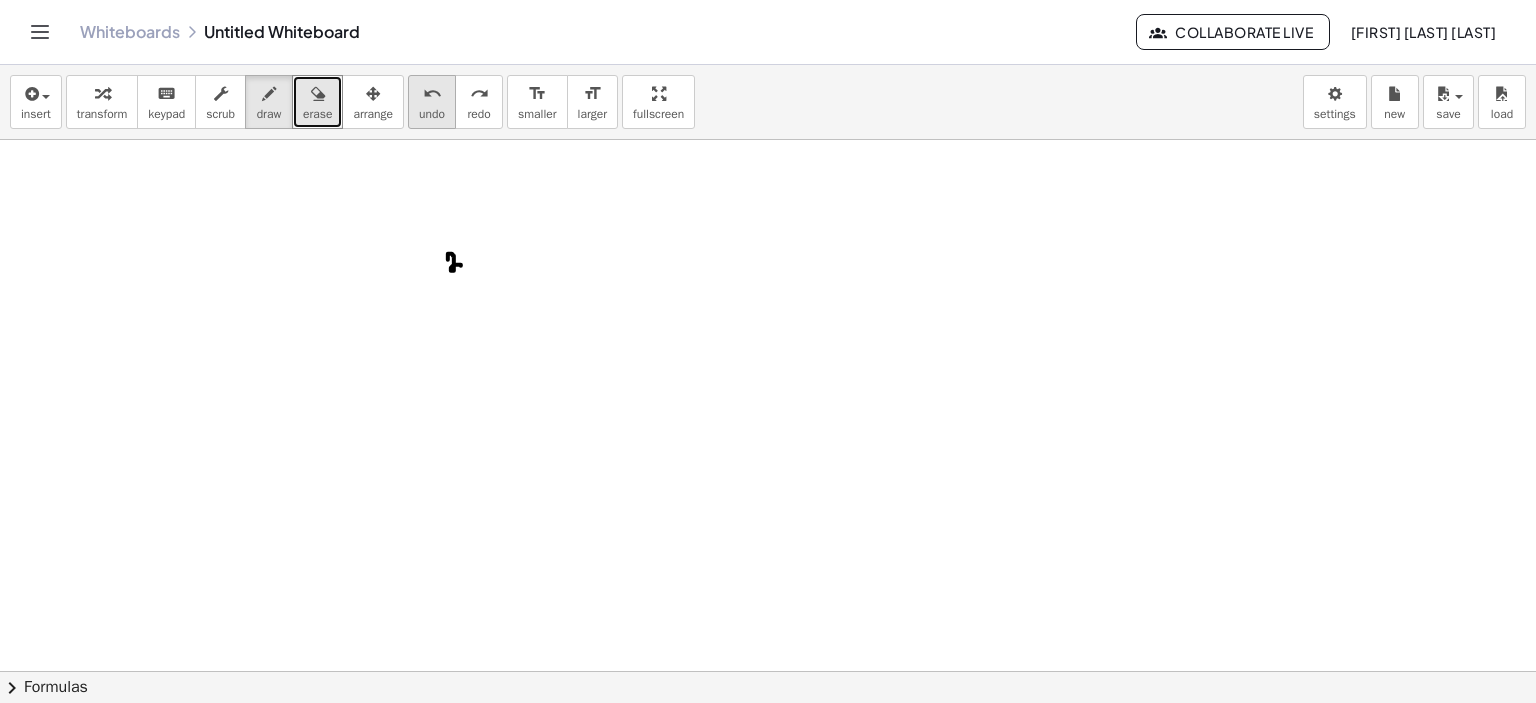 click on "undo" at bounding box center (432, 114) 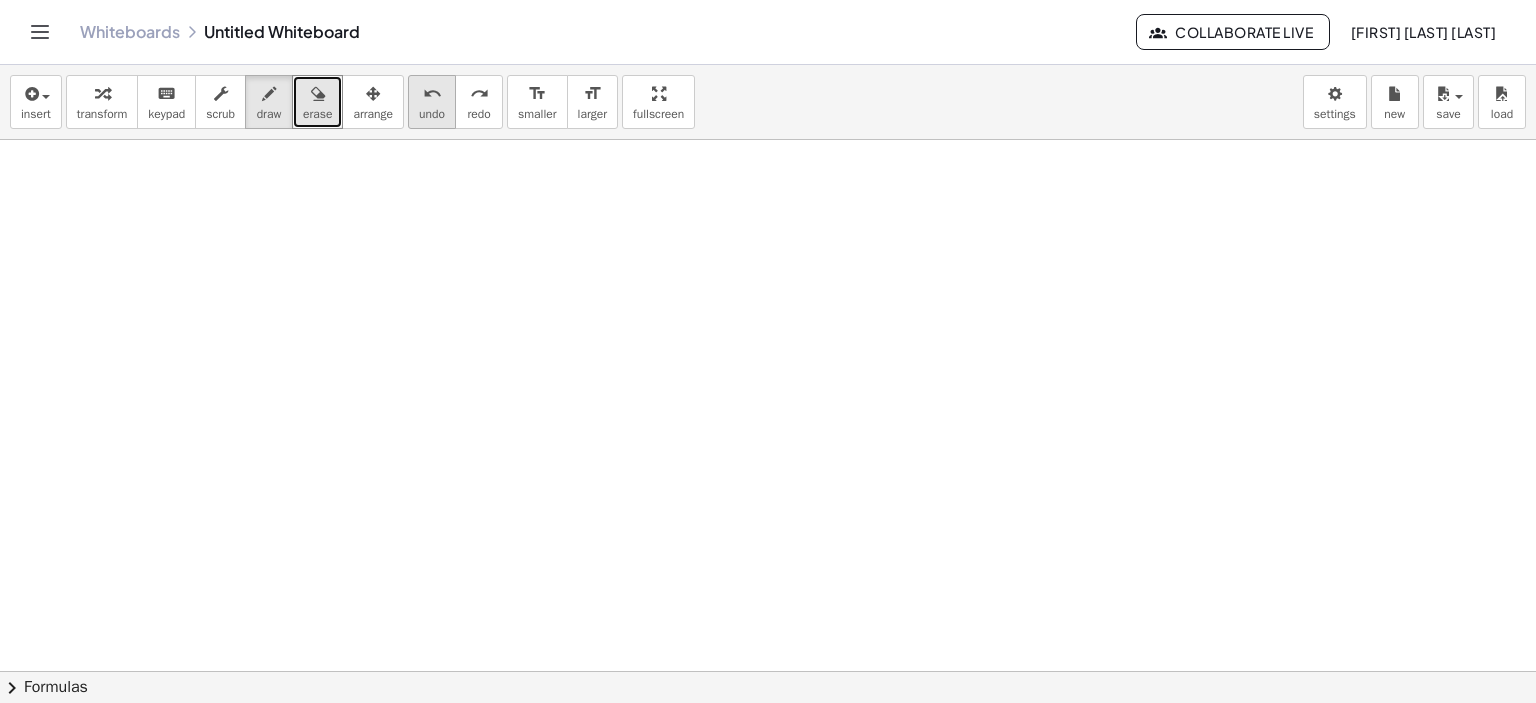 click on "undo" at bounding box center [432, 94] 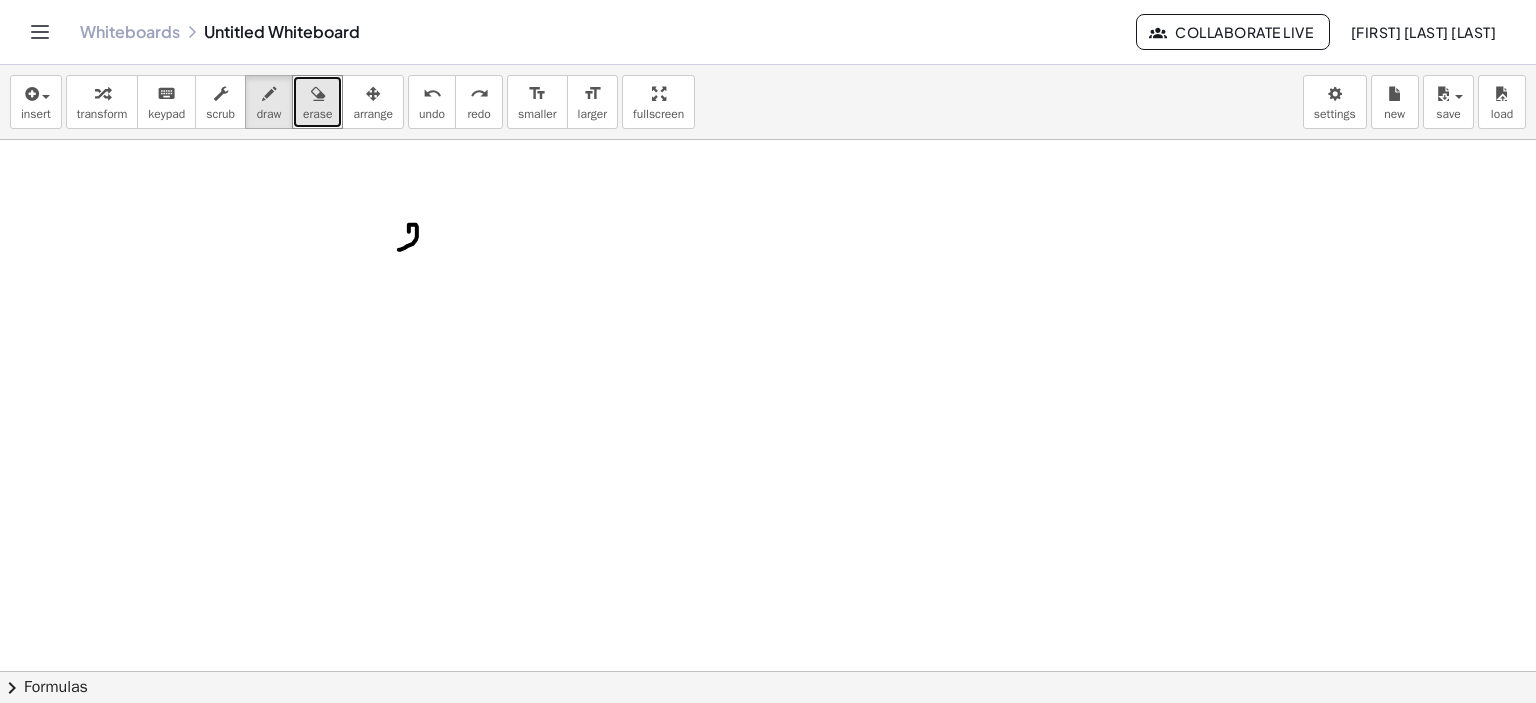 drag, startPoint x: 413, startPoint y: 224, endPoint x: 433, endPoint y: 252, distance: 34.4093 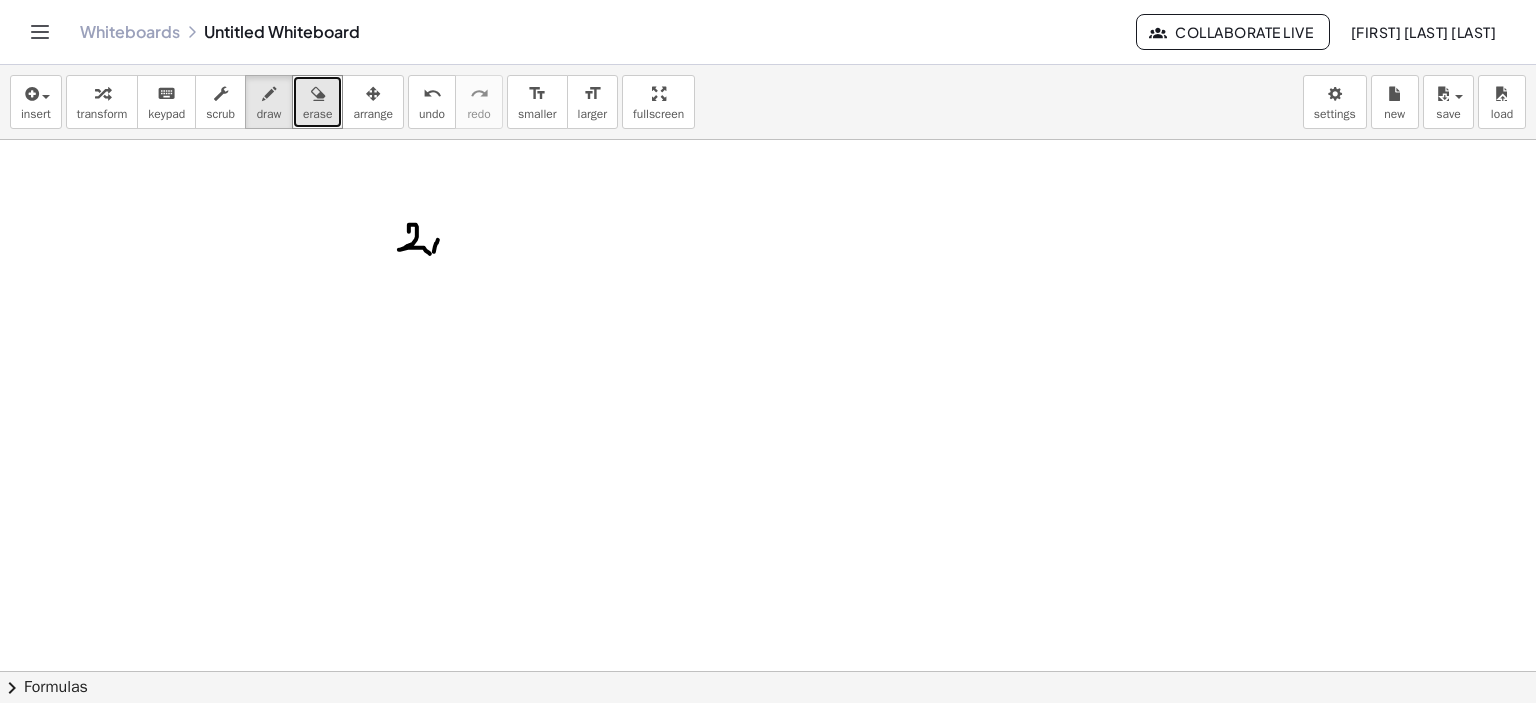 click at bounding box center (768, 737) 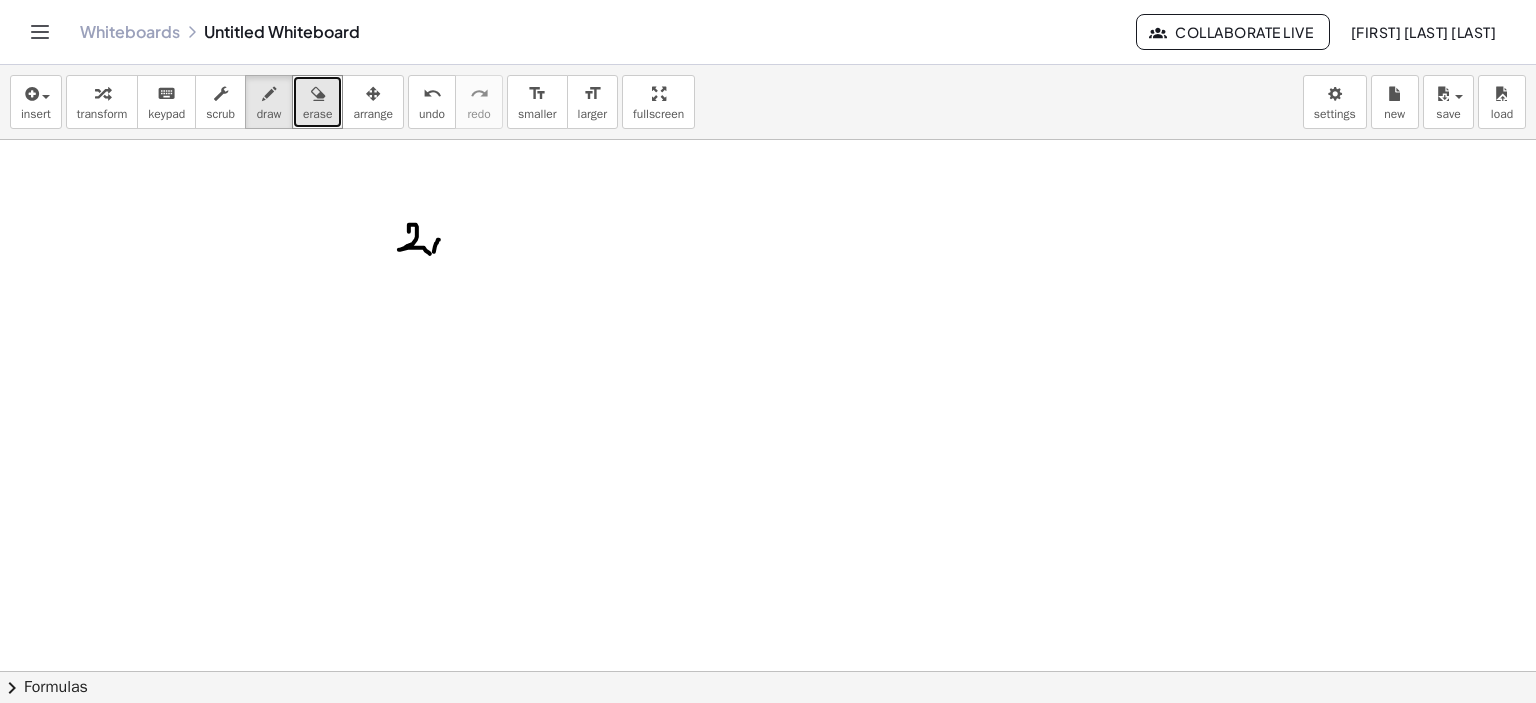 drag, startPoint x: 427, startPoint y: 239, endPoint x: 440, endPoint y: 251, distance: 17.691807 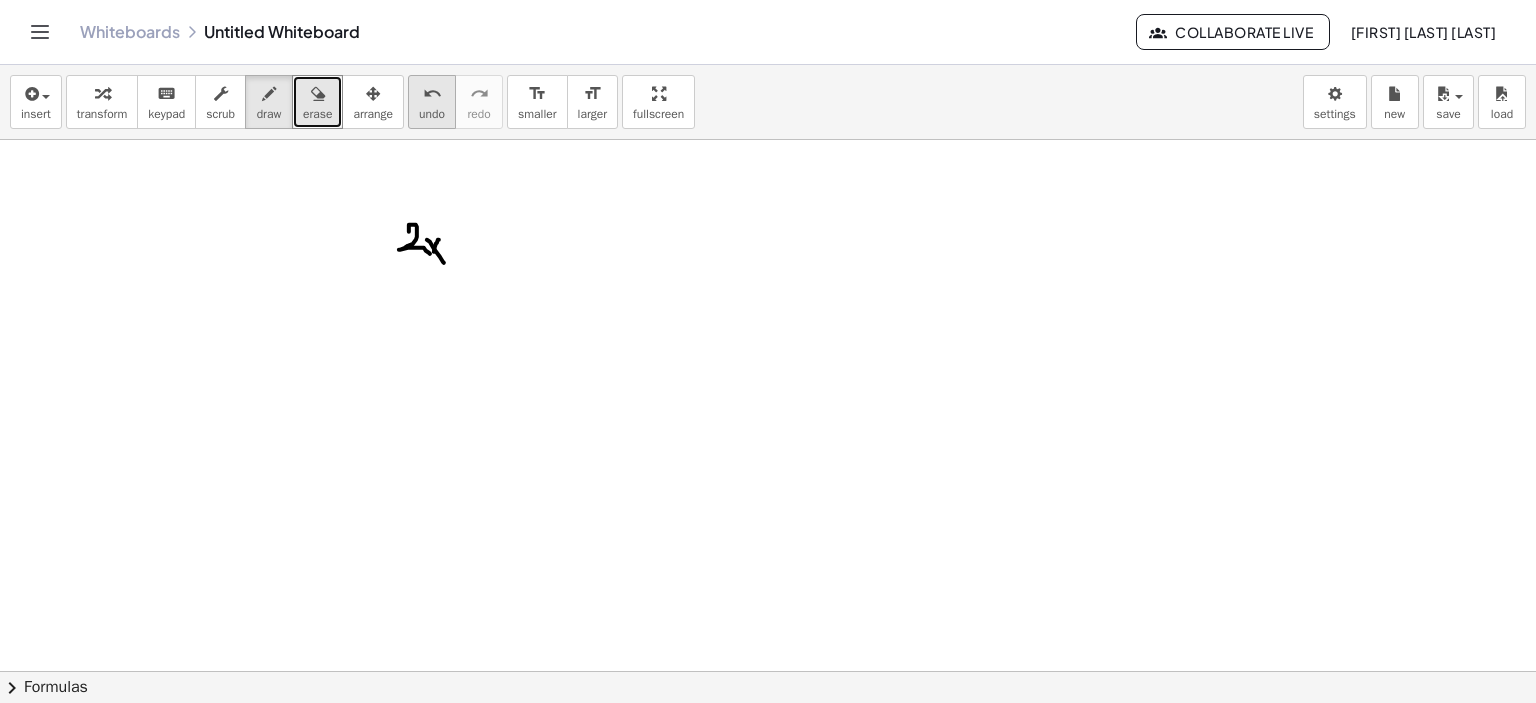 click on "undo" at bounding box center (432, 114) 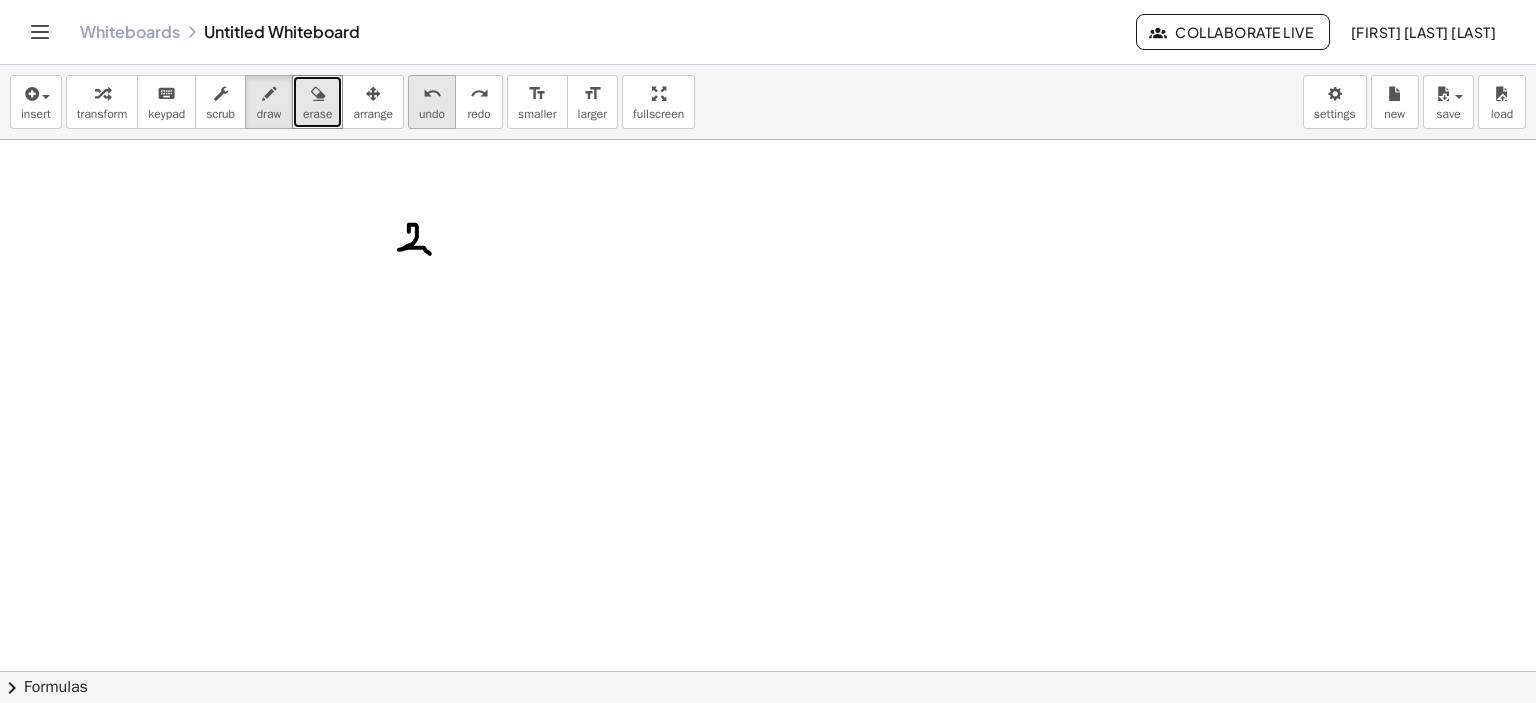 click on "undo" at bounding box center [432, 94] 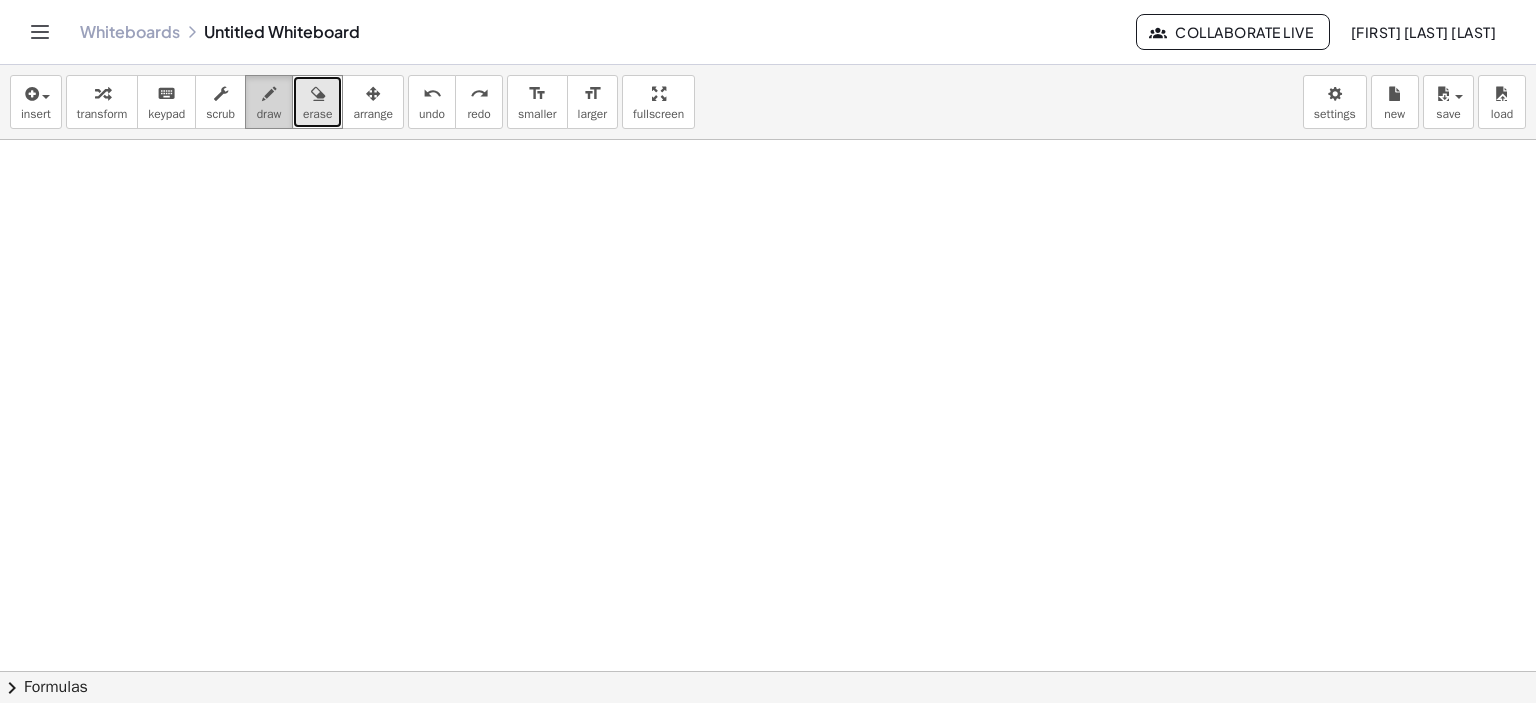 click on "draw" at bounding box center (269, 102) 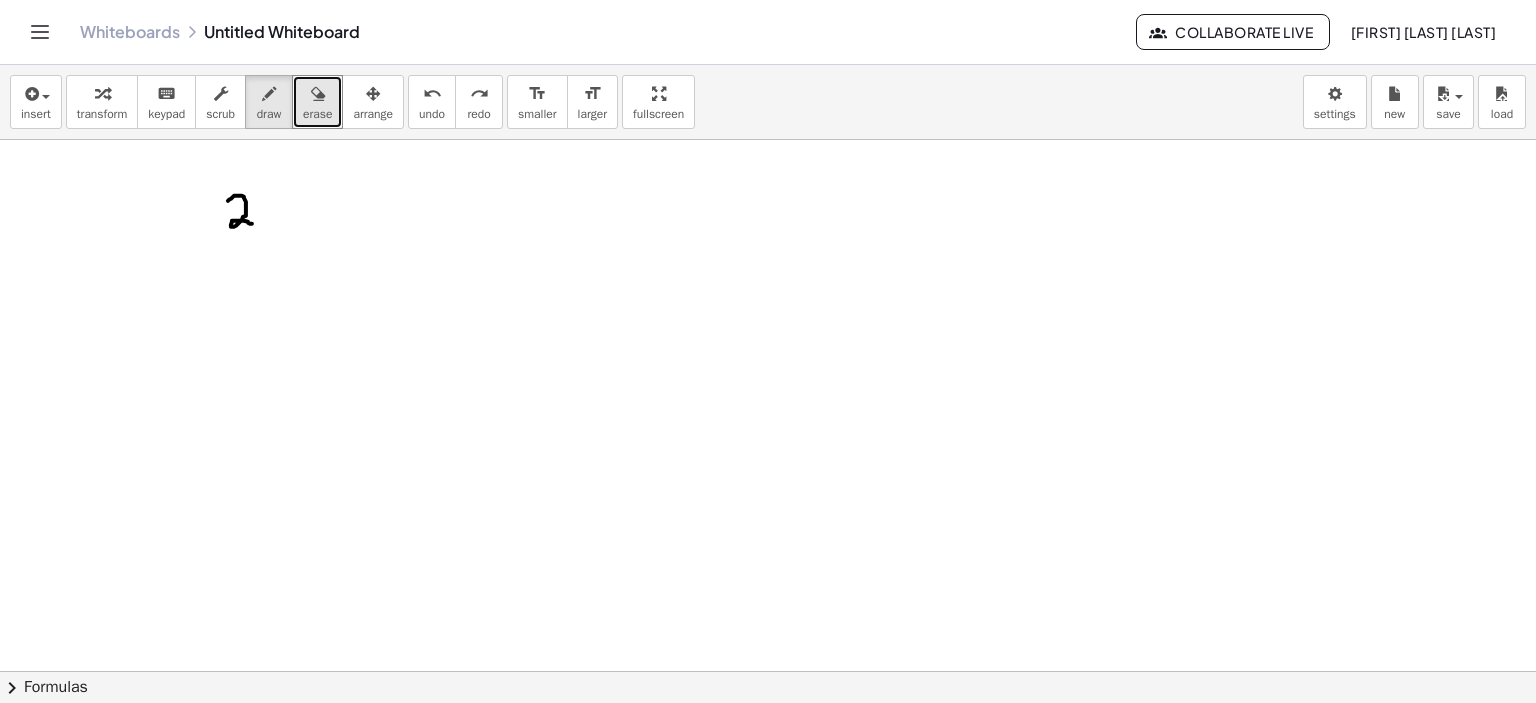drag, startPoint x: 236, startPoint y: 195, endPoint x: 263, endPoint y: 219, distance: 36.124783 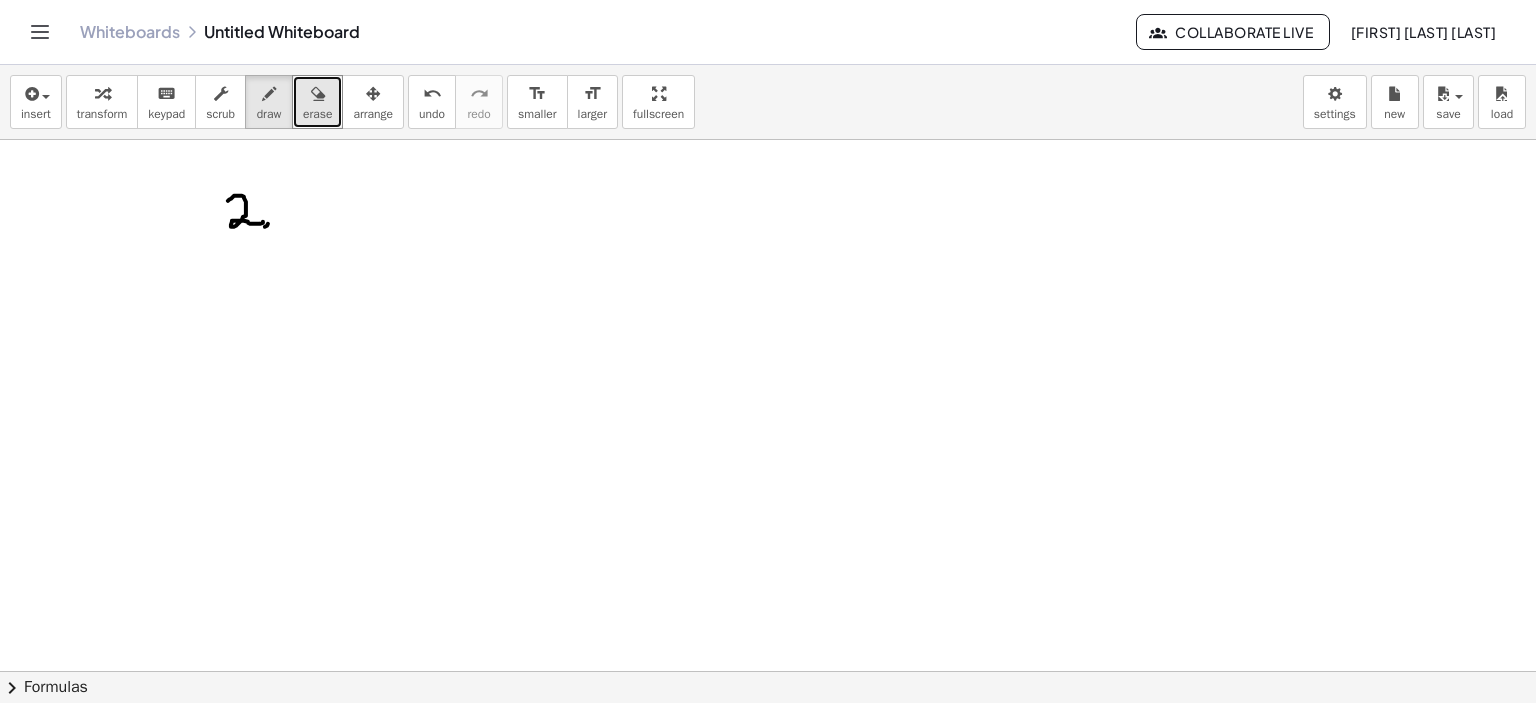 drag, startPoint x: 265, startPoint y: 226, endPoint x: 275, endPoint y: 201, distance: 26.925823 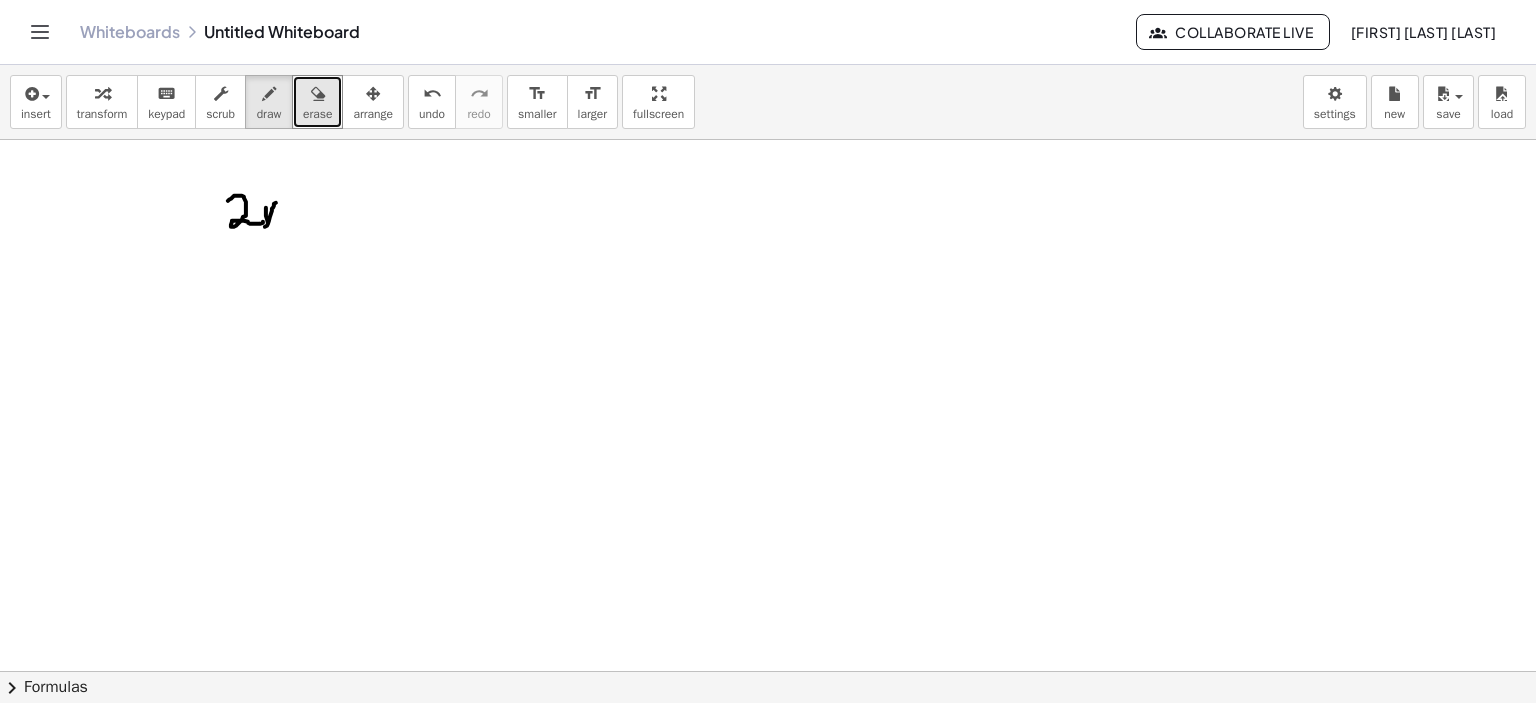 drag, startPoint x: 266, startPoint y: 211, endPoint x: 271, endPoint y: 225, distance: 14.866069 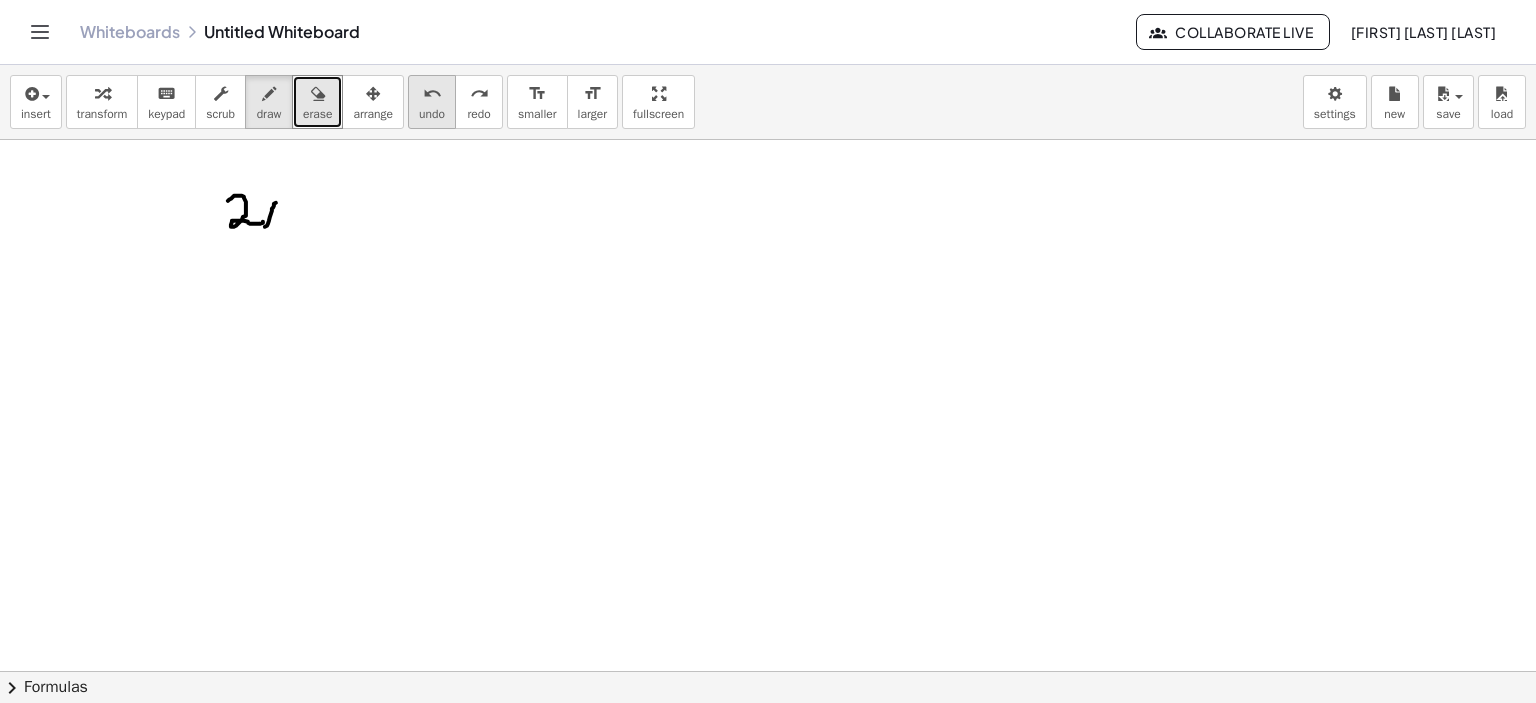 click on "undo undo" at bounding box center (432, 102) 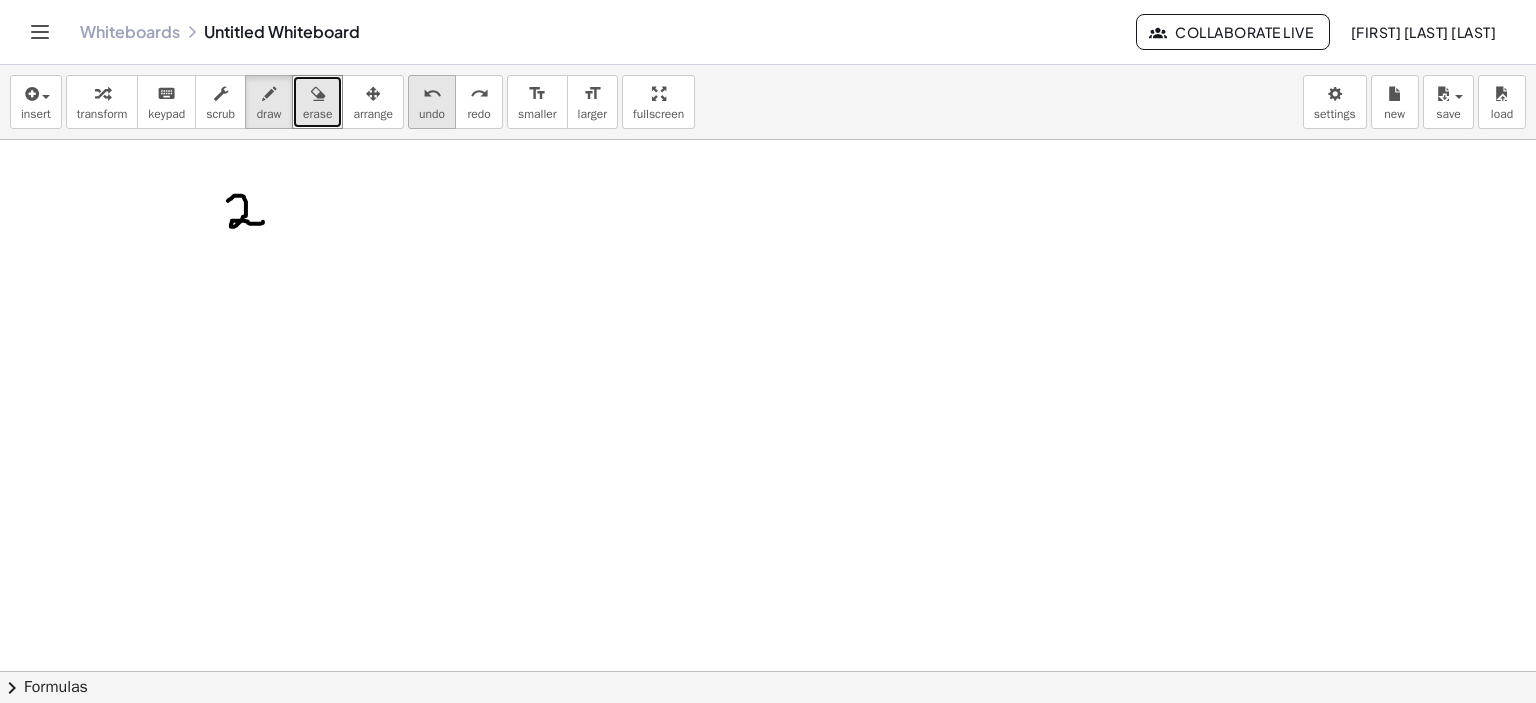 click on "undo undo" at bounding box center (432, 102) 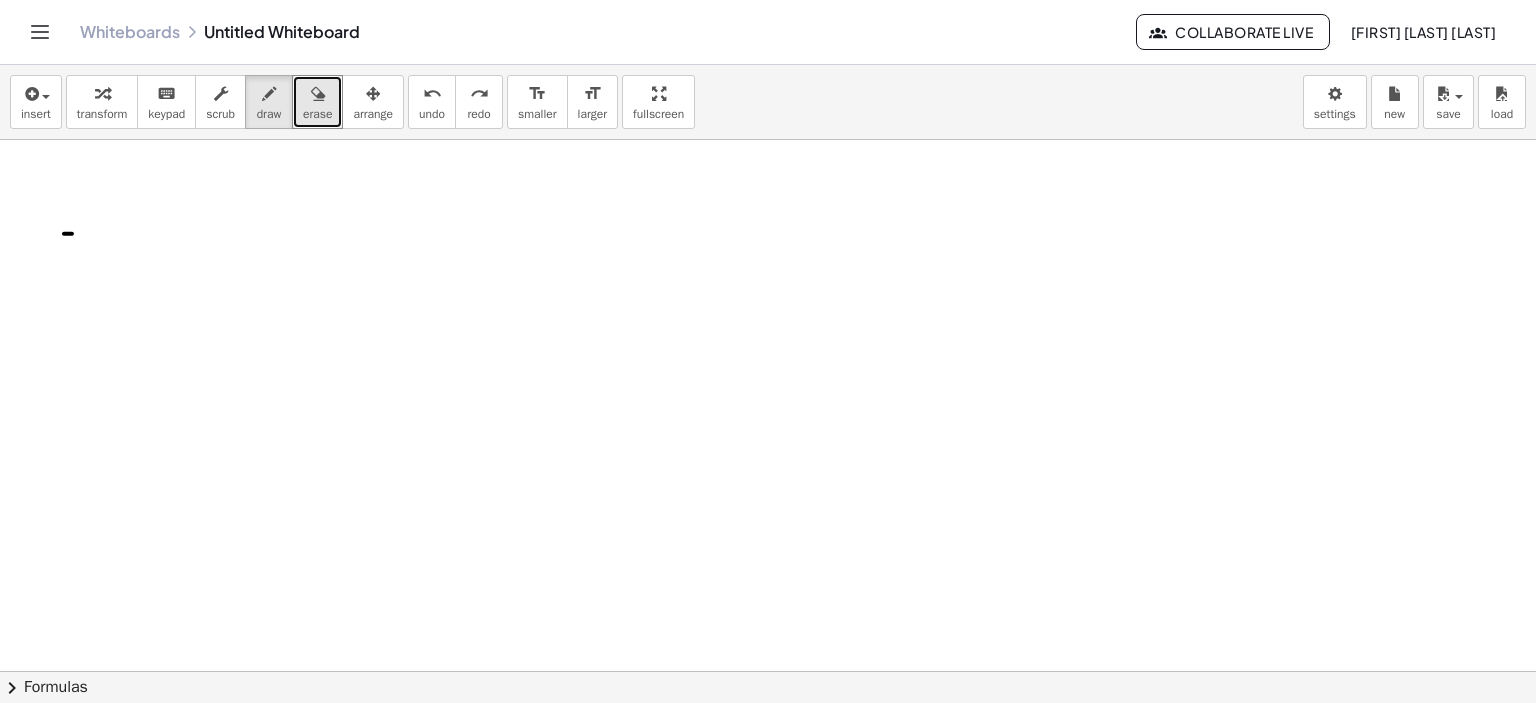 drag, startPoint x: 64, startPoint y: 233, endPoint x: 108, endPoint y: 233, distance: 44 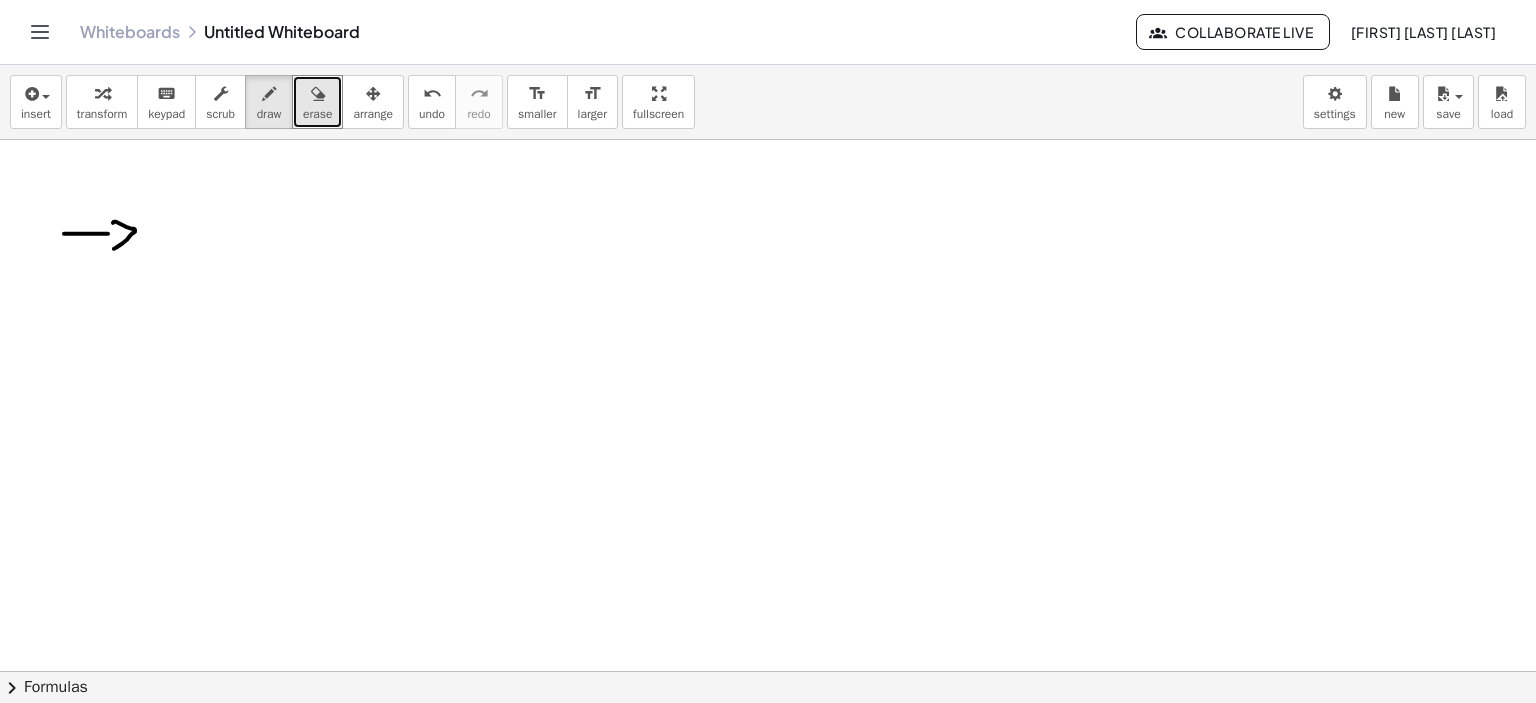 drag, startPoint x: 126, startPoint y: 226, endPoint x: 114, endPoint y: 248, distance: 25.059929 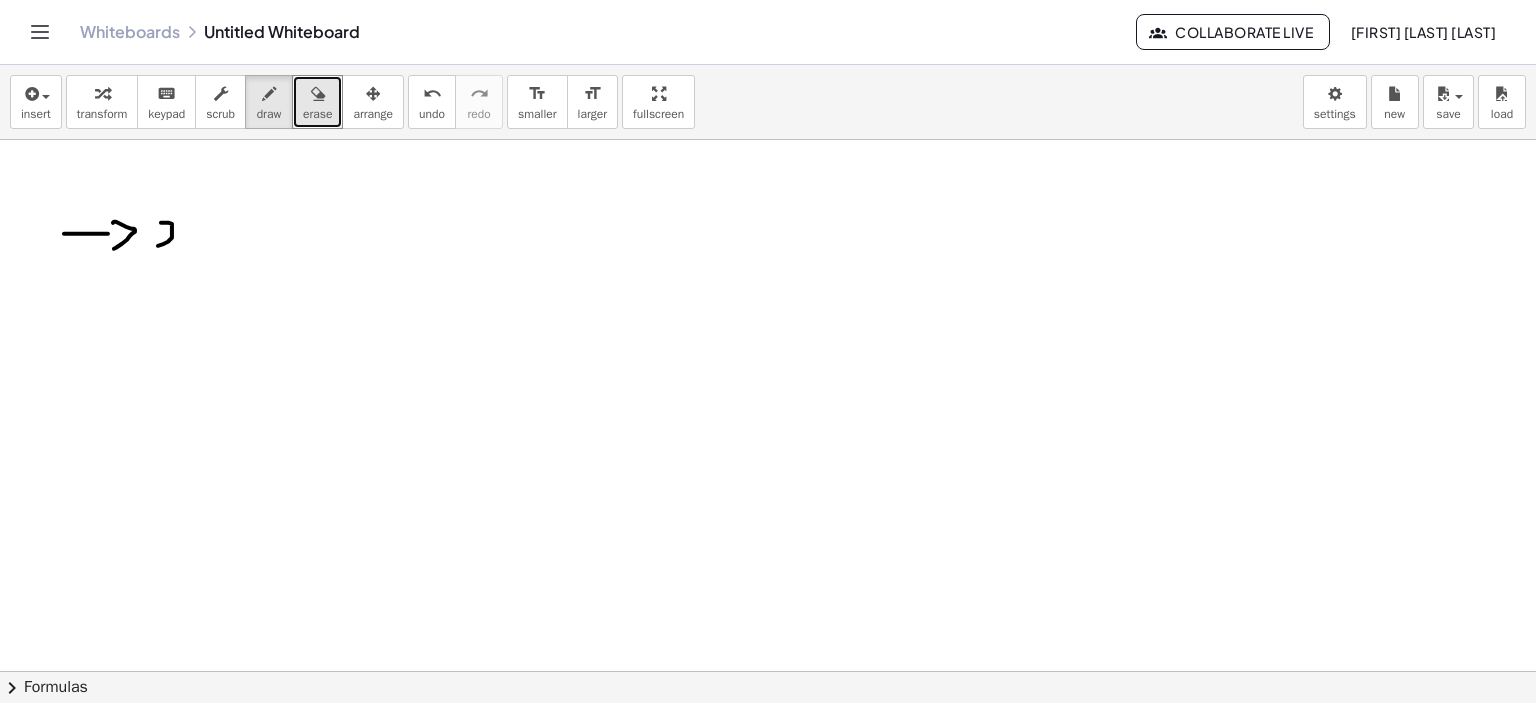 drag, startPoint x: 162, startPoint y: 222, endPoint x: 184, endPoint y: 246, distance: 32.55764 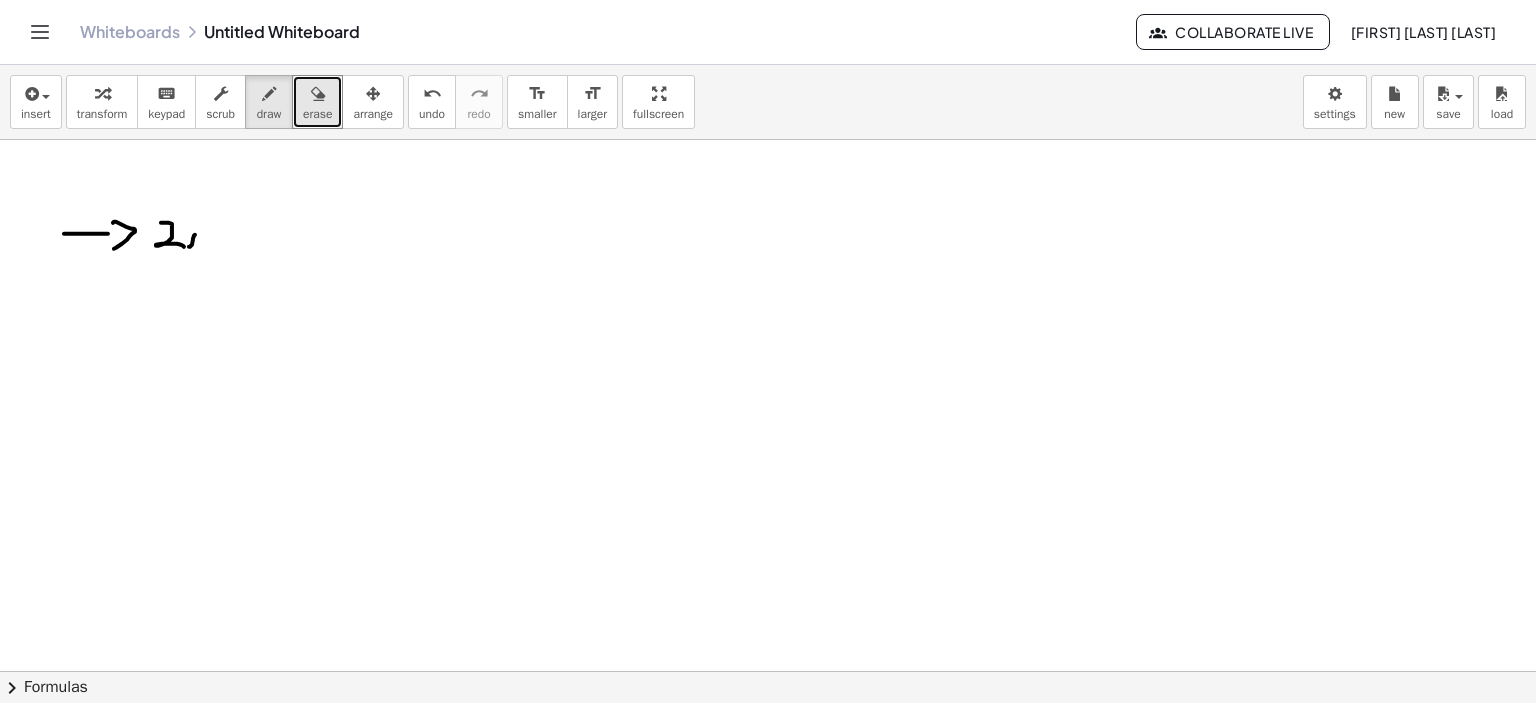 drag, startPoint x: 189, startPoint y: 246, endPoint x: 196, endPoint y: 232, distance: 15.652476 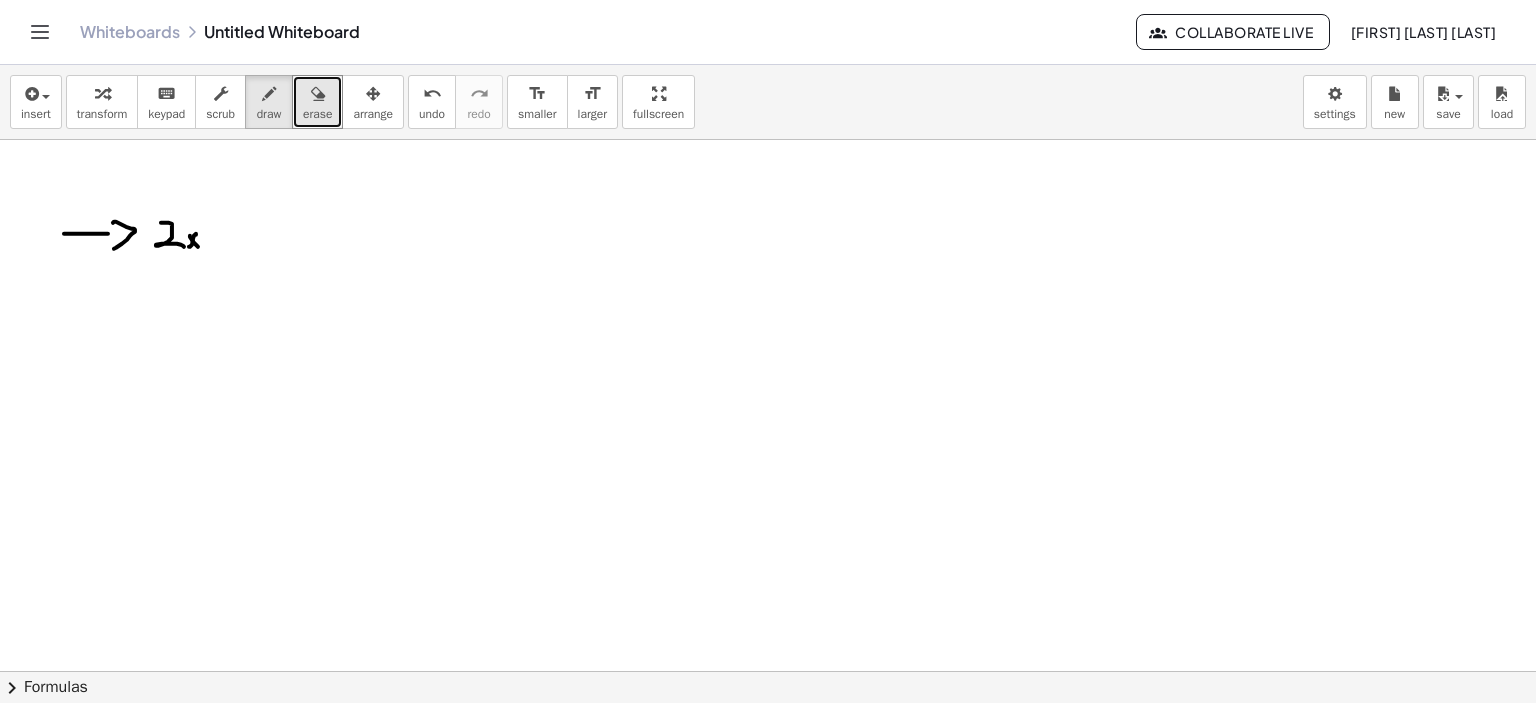 drag, startPoint x: 190, startPoint y: 236, endPoint x: 211, endPoint y: 238, distance: 21.095022 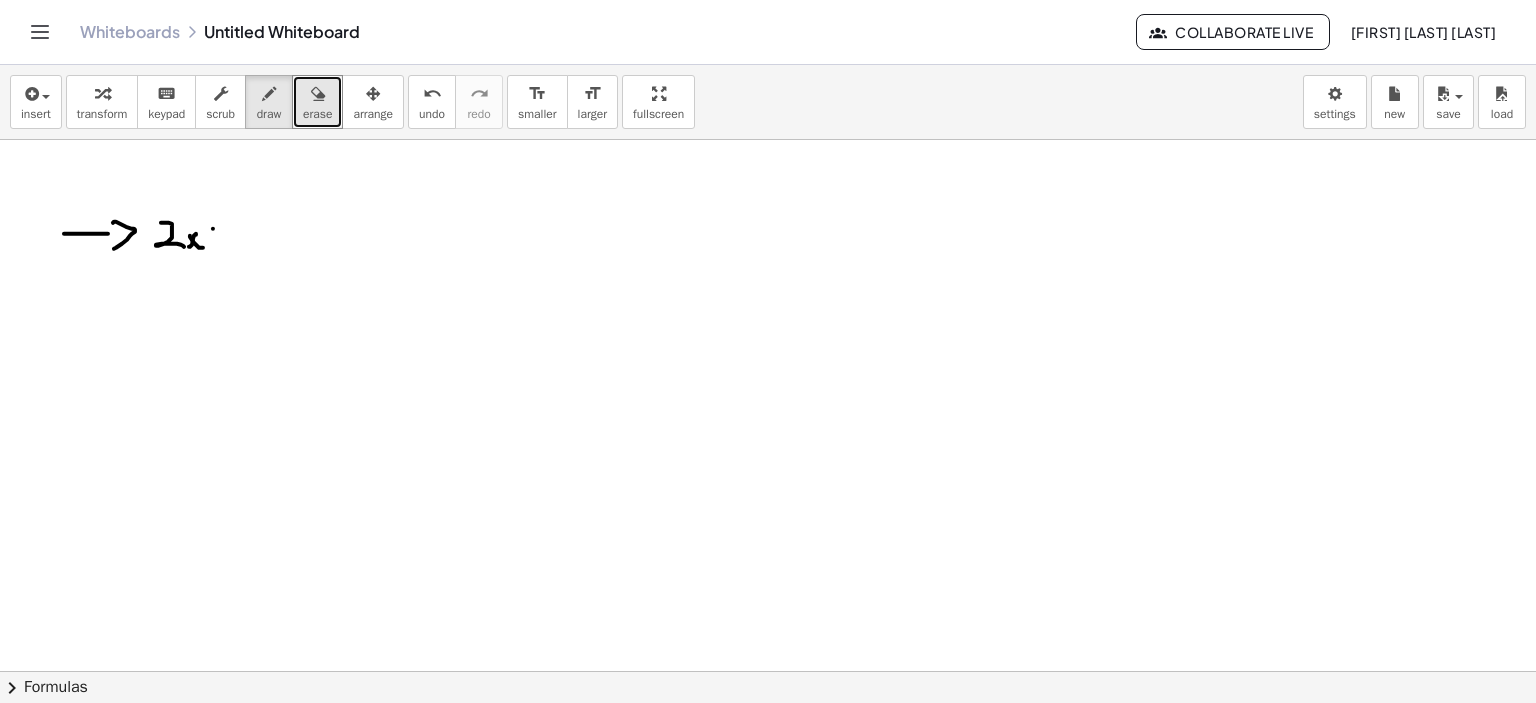 drag, startPoint x: 213, startPoint y: 228, endPoint x: 210, endPoint y: 245, distance: 17.262676 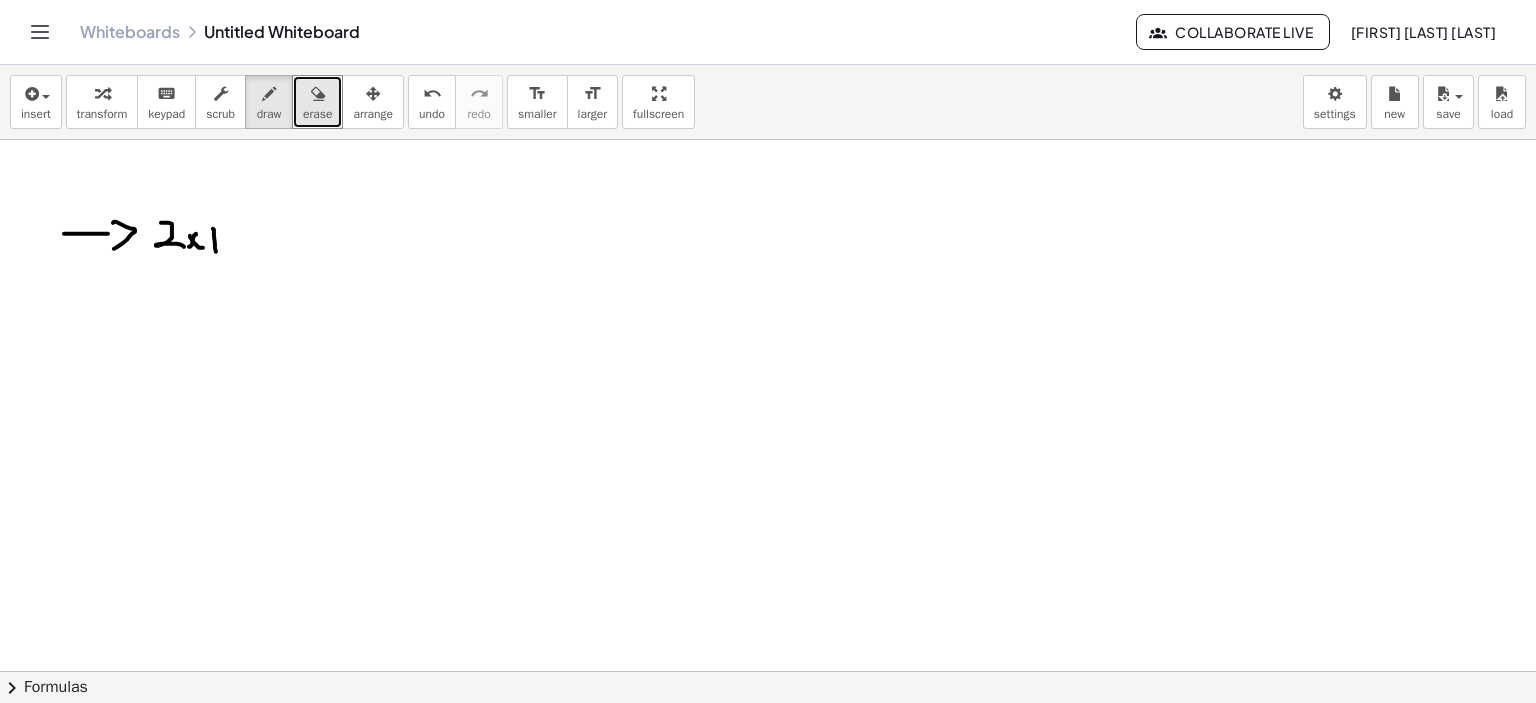 drag 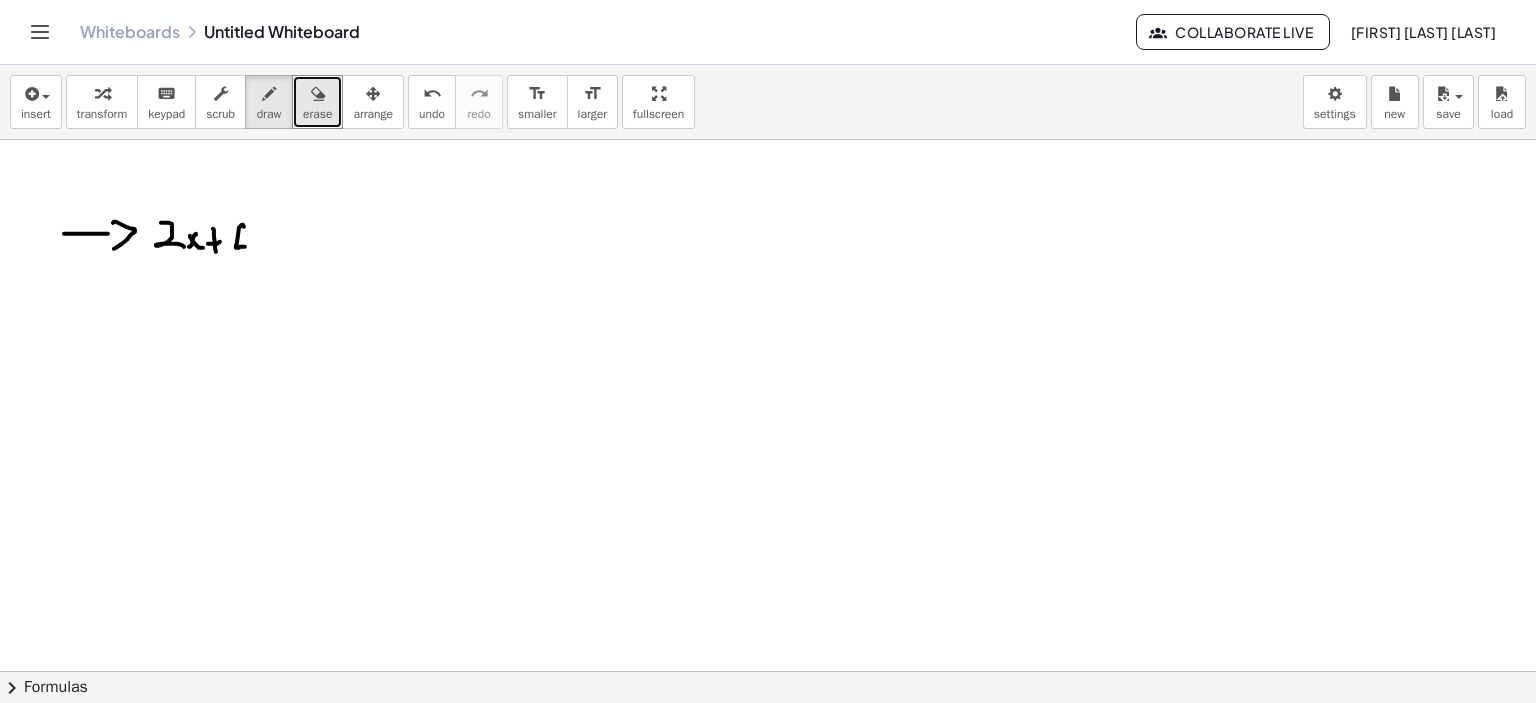 click at bounding box center (768, 737) 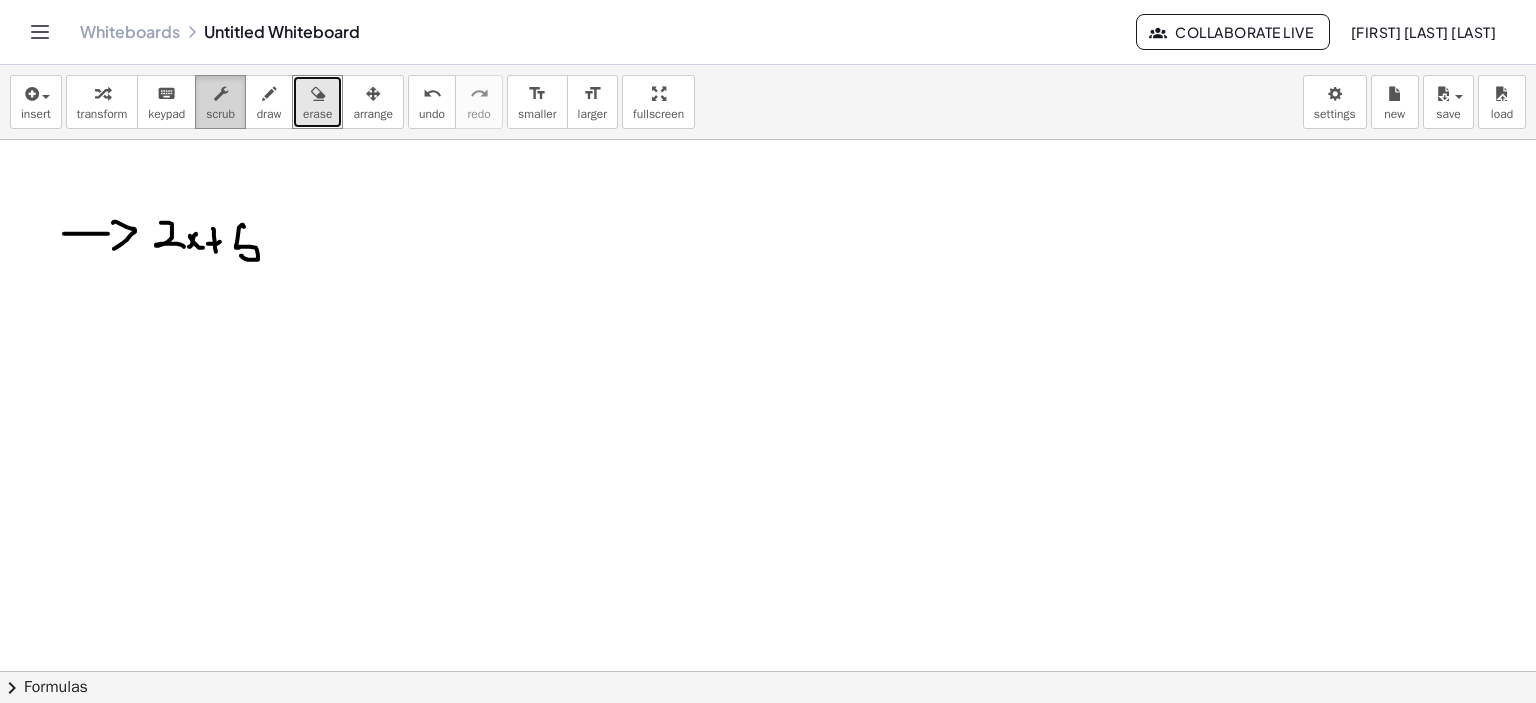 click at bounding box center [221, 94] 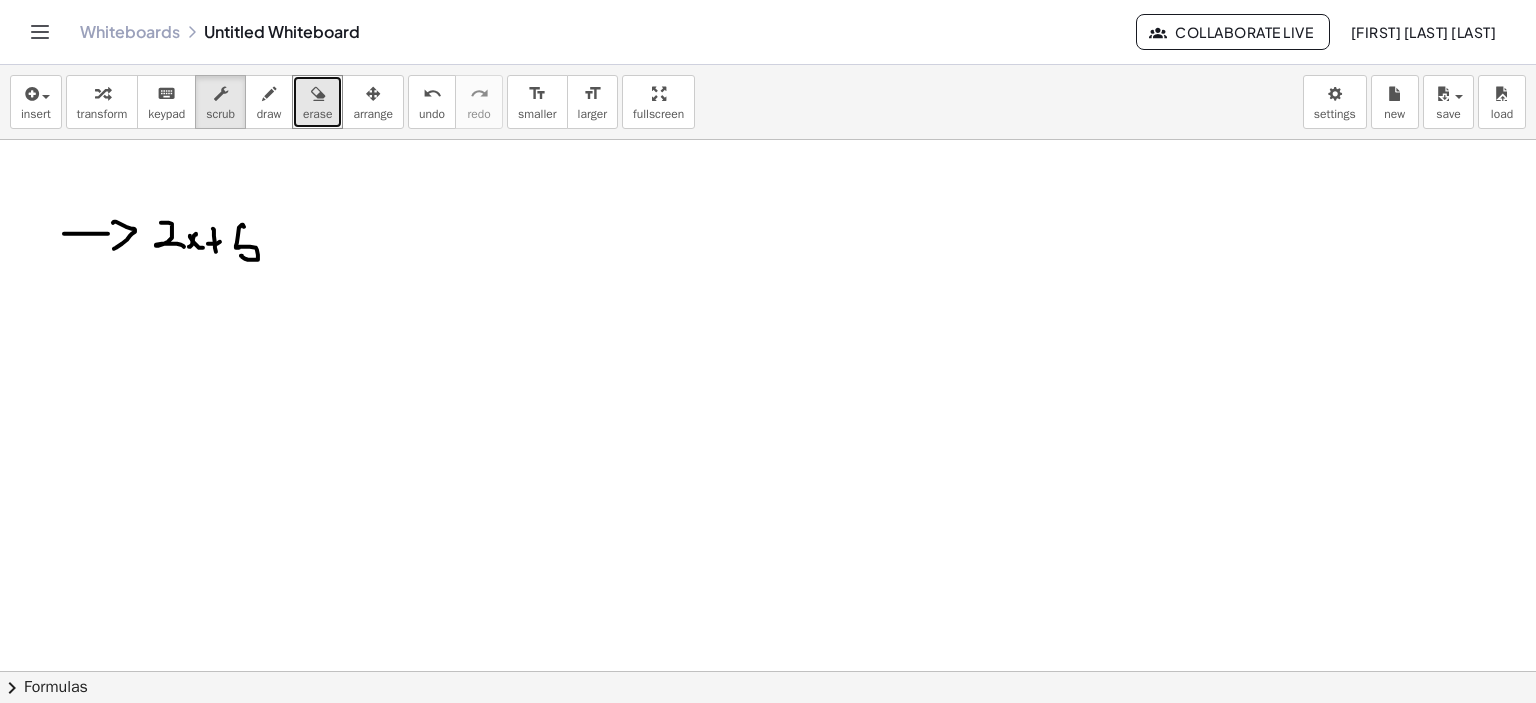 drag, startPoint x: 269, startPoint y: 239, endPoint x: 244, endPoint y: 226, distance: 28.178005 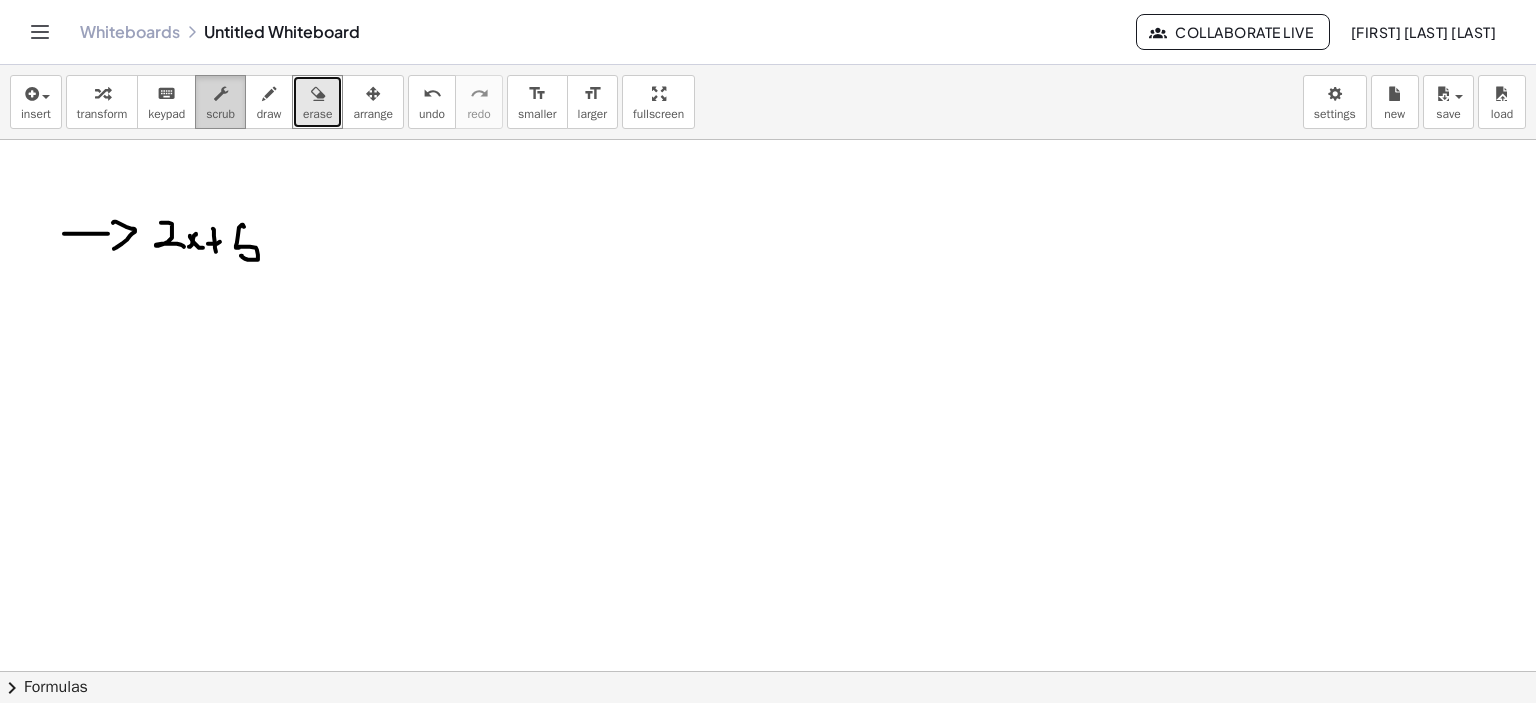 click on "scrub" at bounding box center (220, 114) 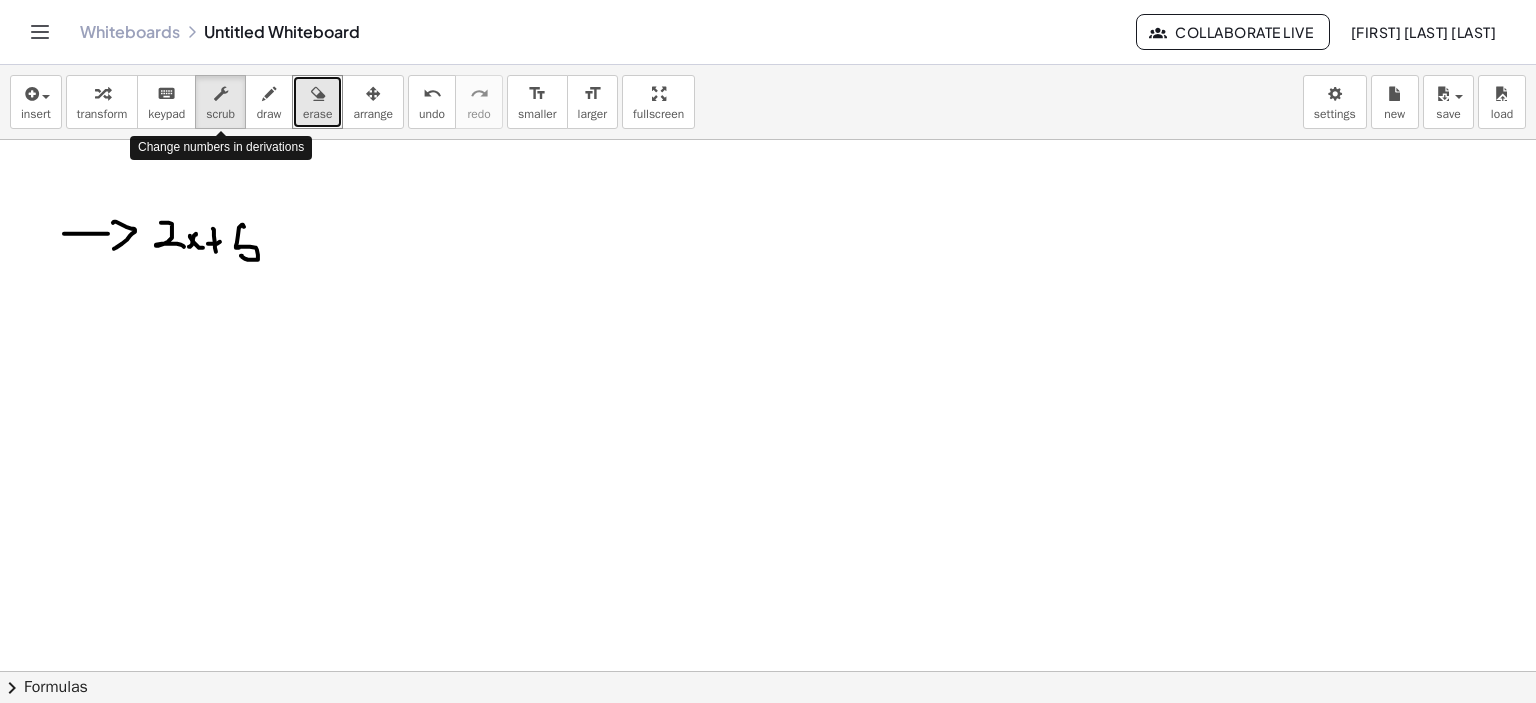 drag, startPoint x: 183, startPoint y: 240, endPoint x: 159, endPoint y: 247, distance: 25 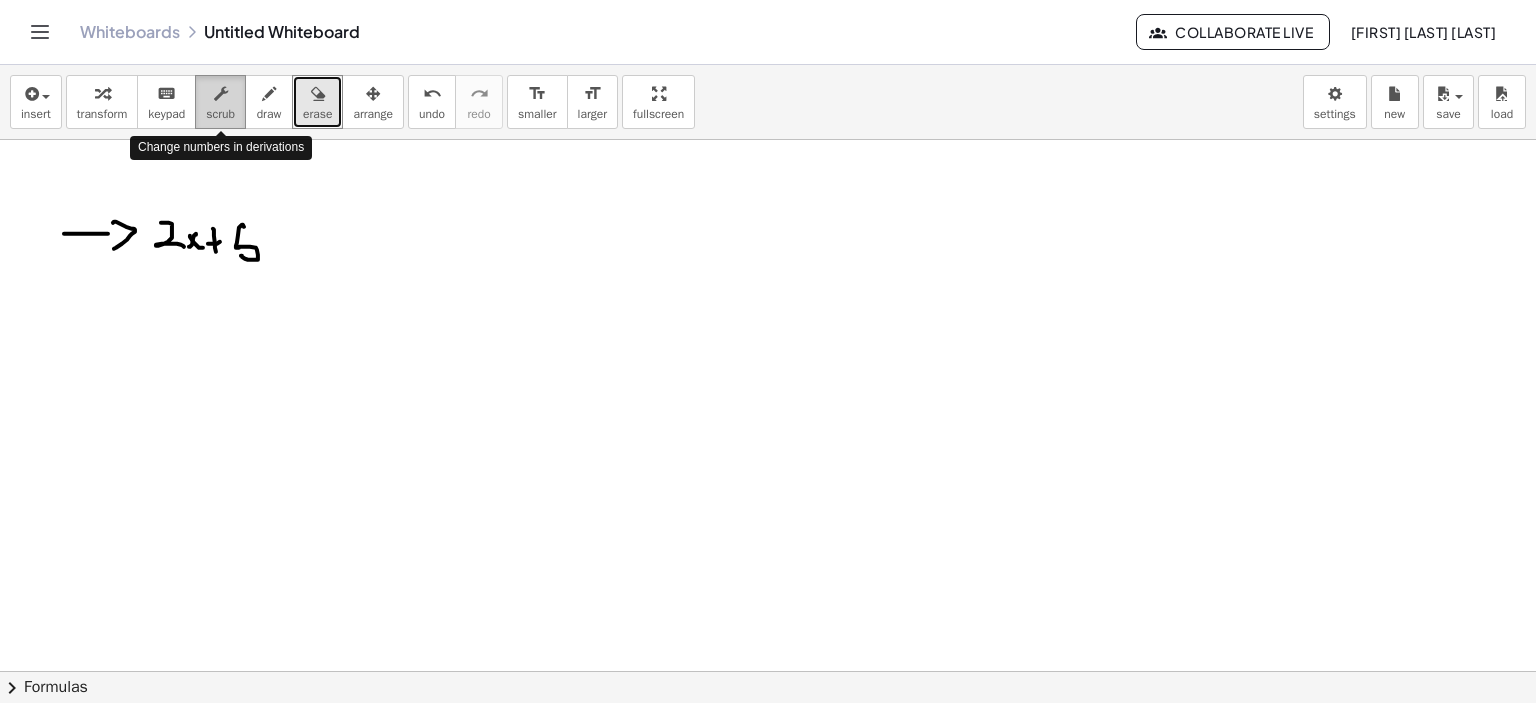 click on "scrub" at bounding box center [220, 114] 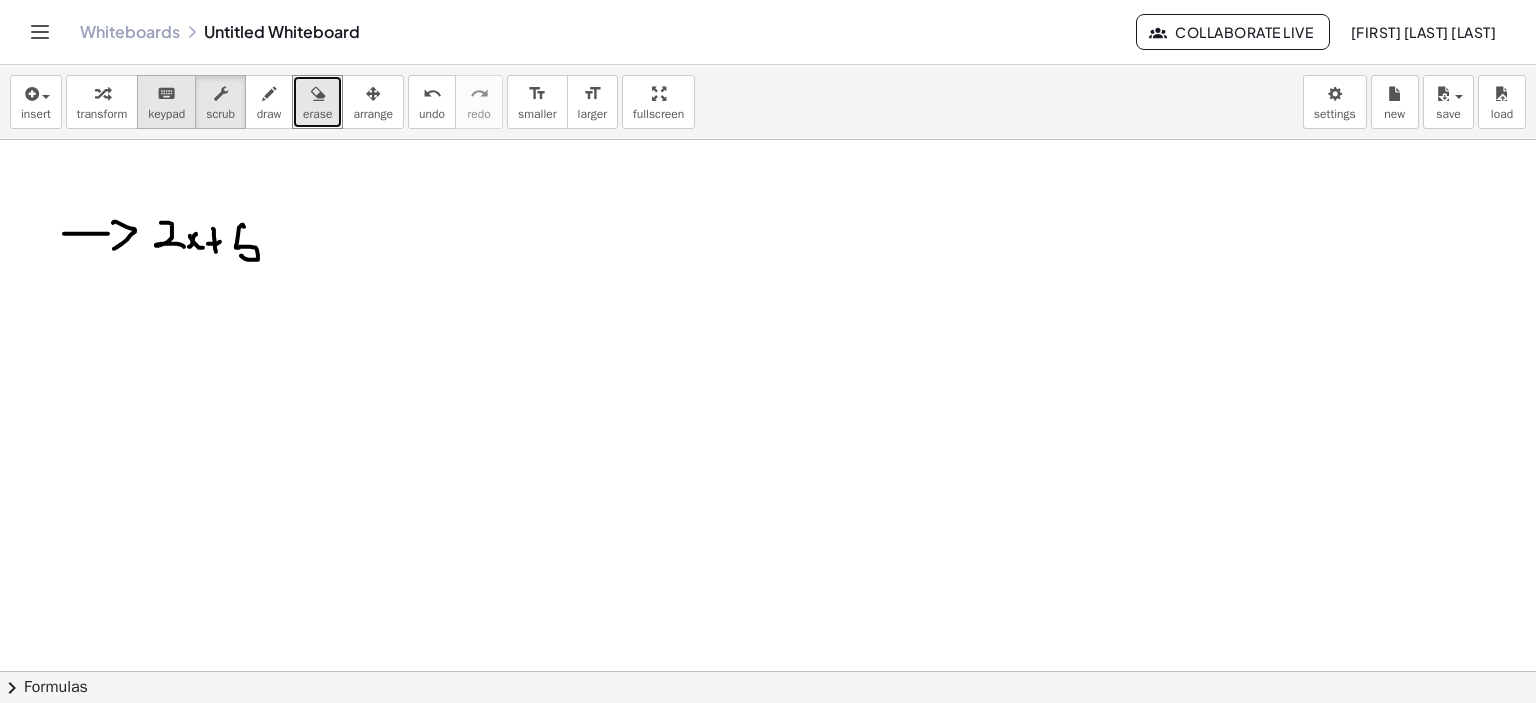 click on "keypad" at bounding box center (166, 114) 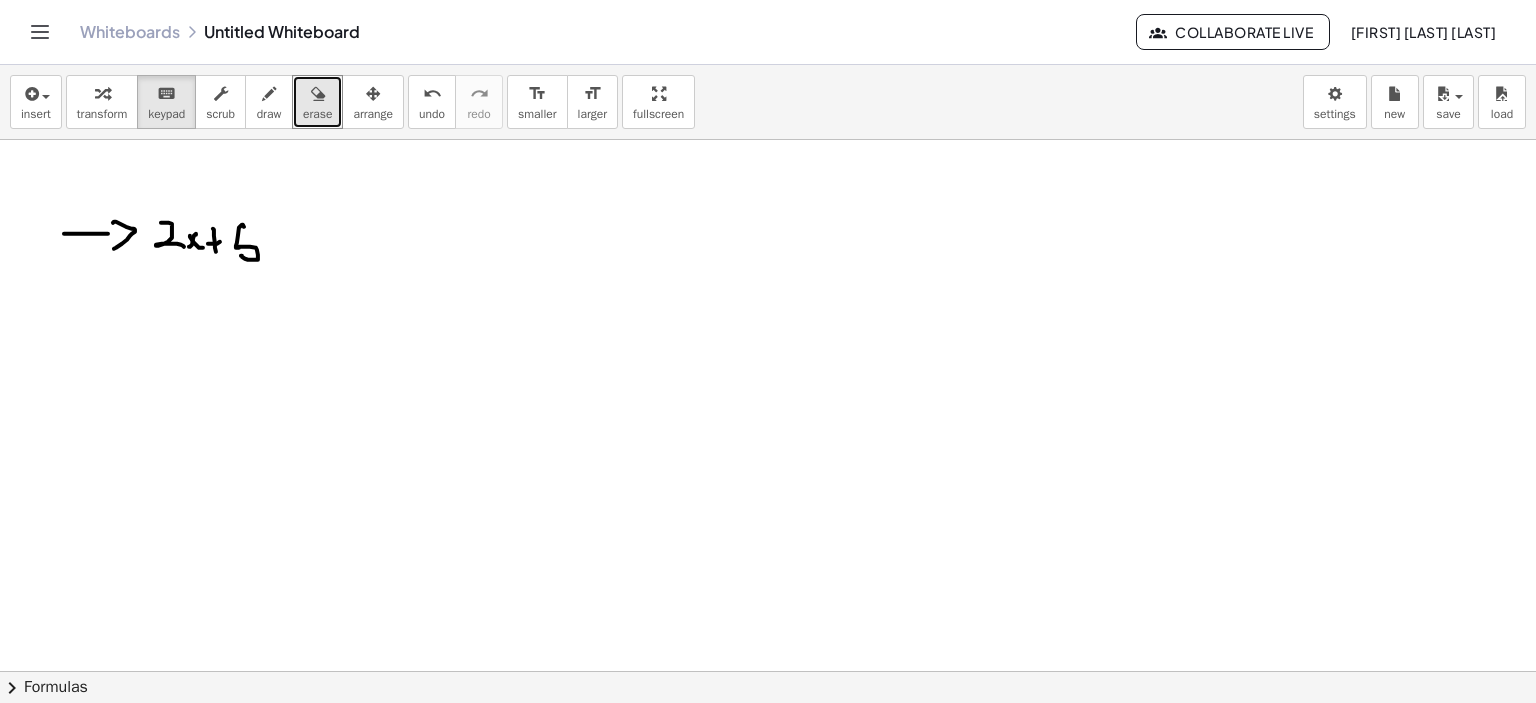 drag, startPoint x: 220, startPoint y: 231, endPoint x: 233, endPoint y: 240, distance: 15.811388 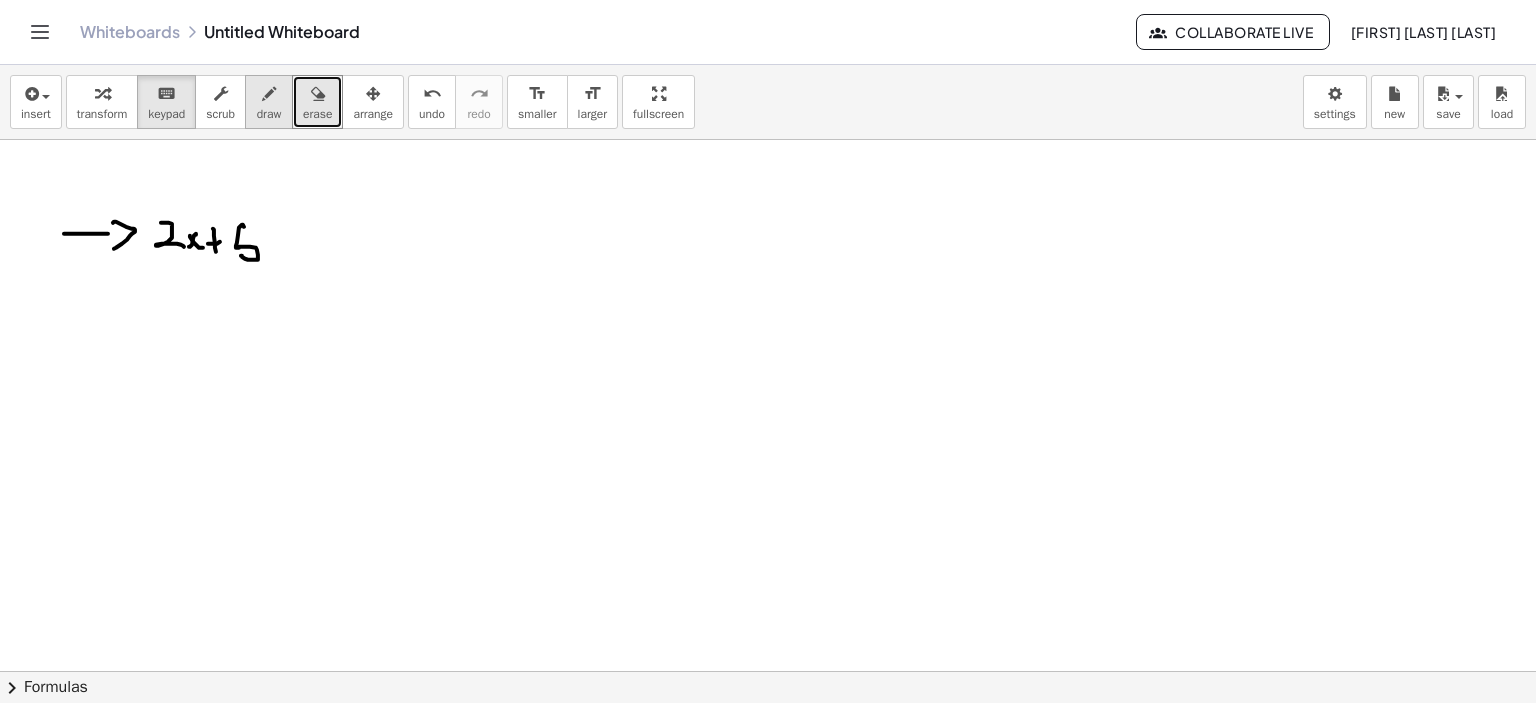 click at bounding box center [269, 94] 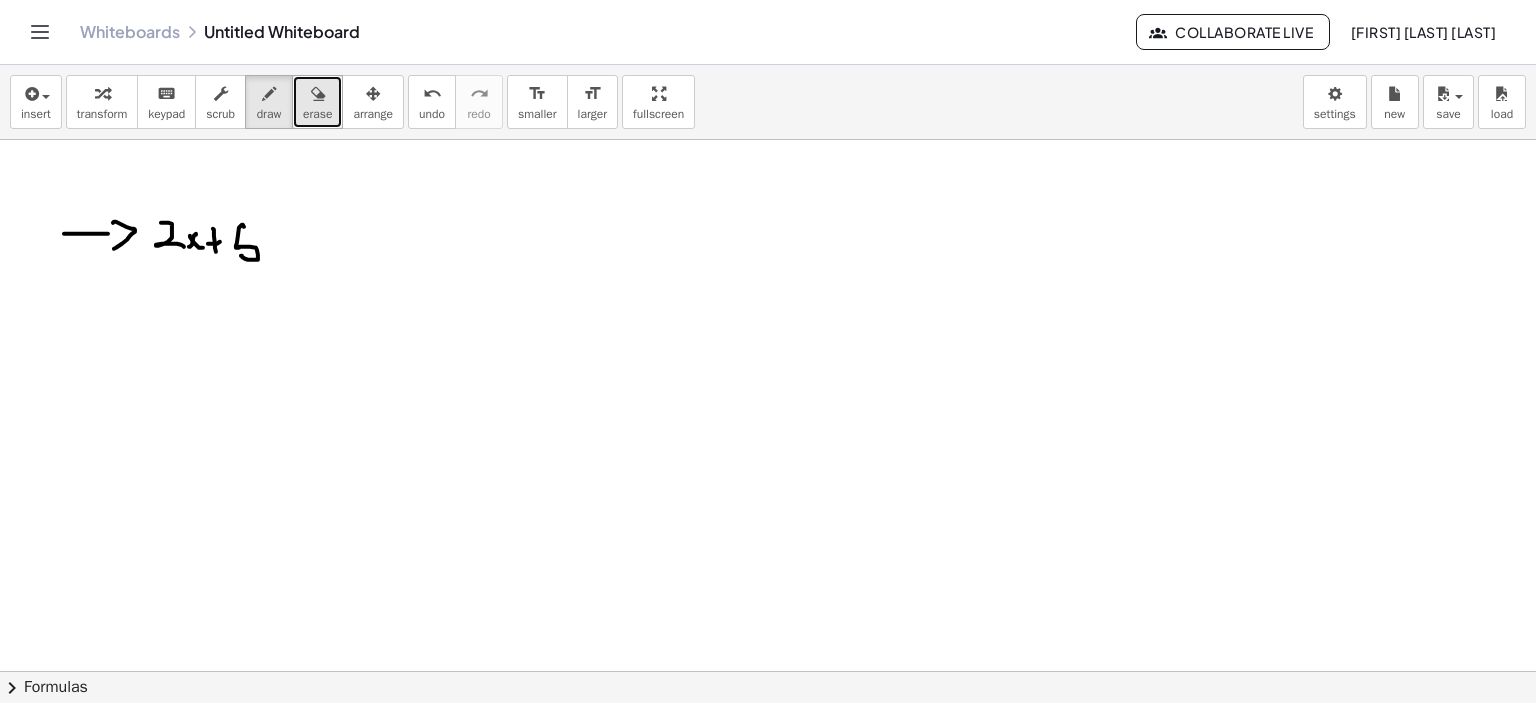 click at bounding box center (317, 93) 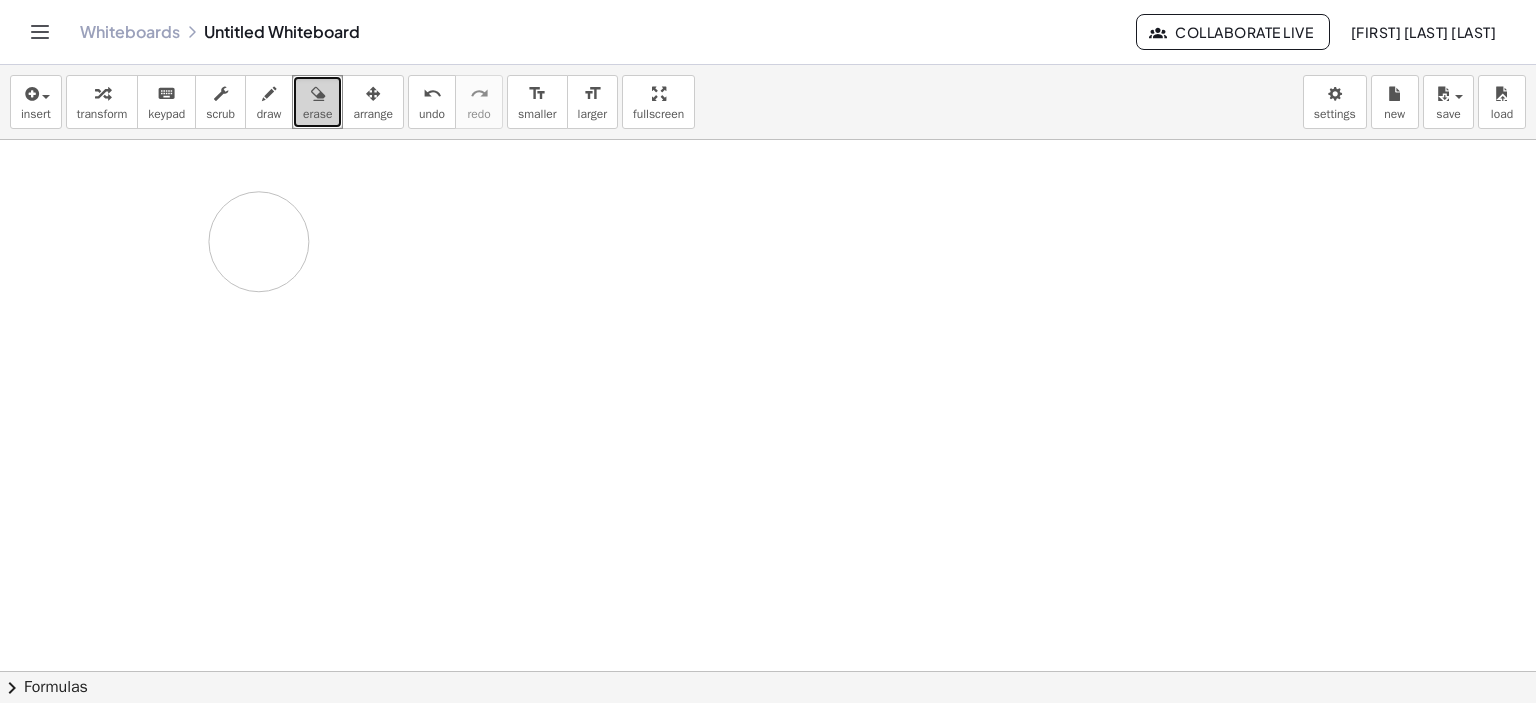 drag, startPoint x: 283, startPoint y: 184, endPoint x: 279, endPoint y: 225, distance: 41.19466 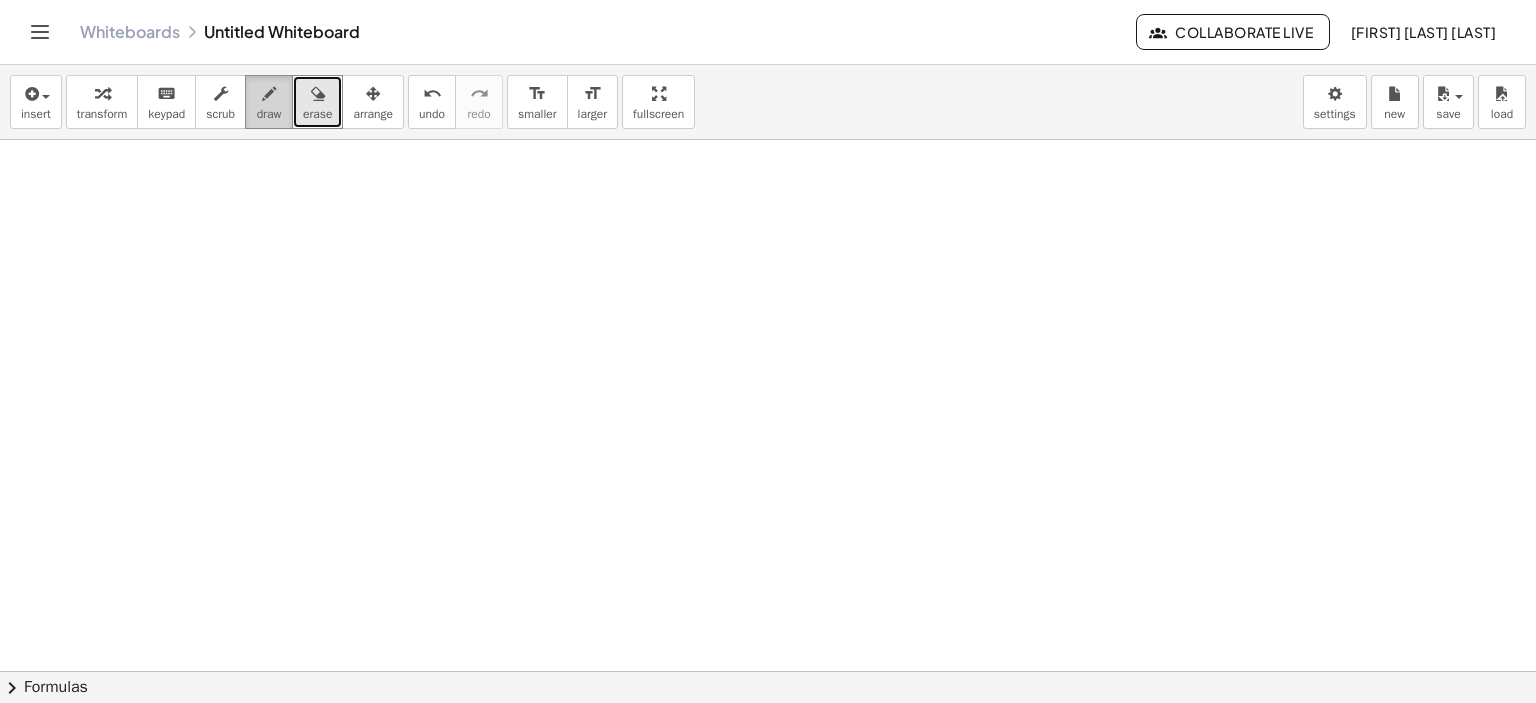 click on "draw" at bounding box center (269, 102) 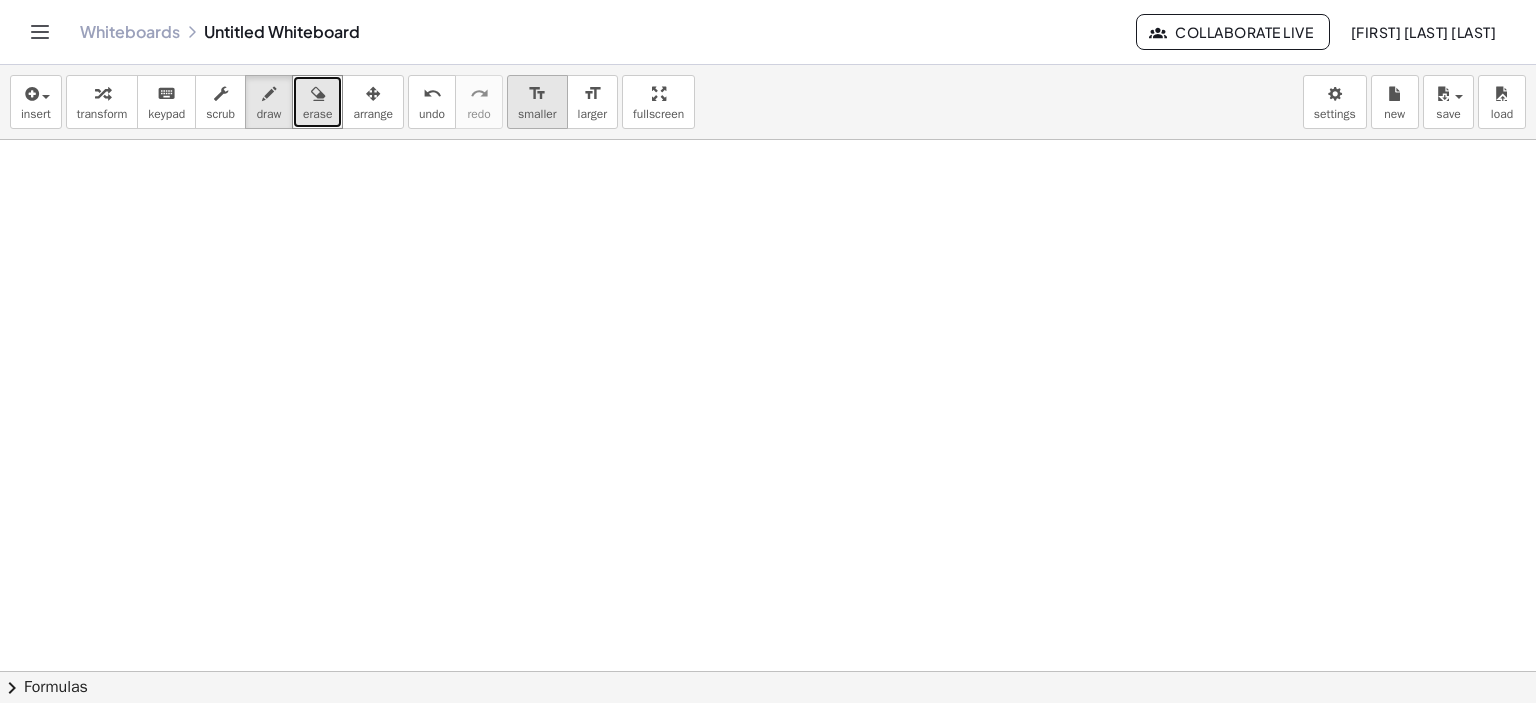 click on "smaller" at bounding box center [537, 114] 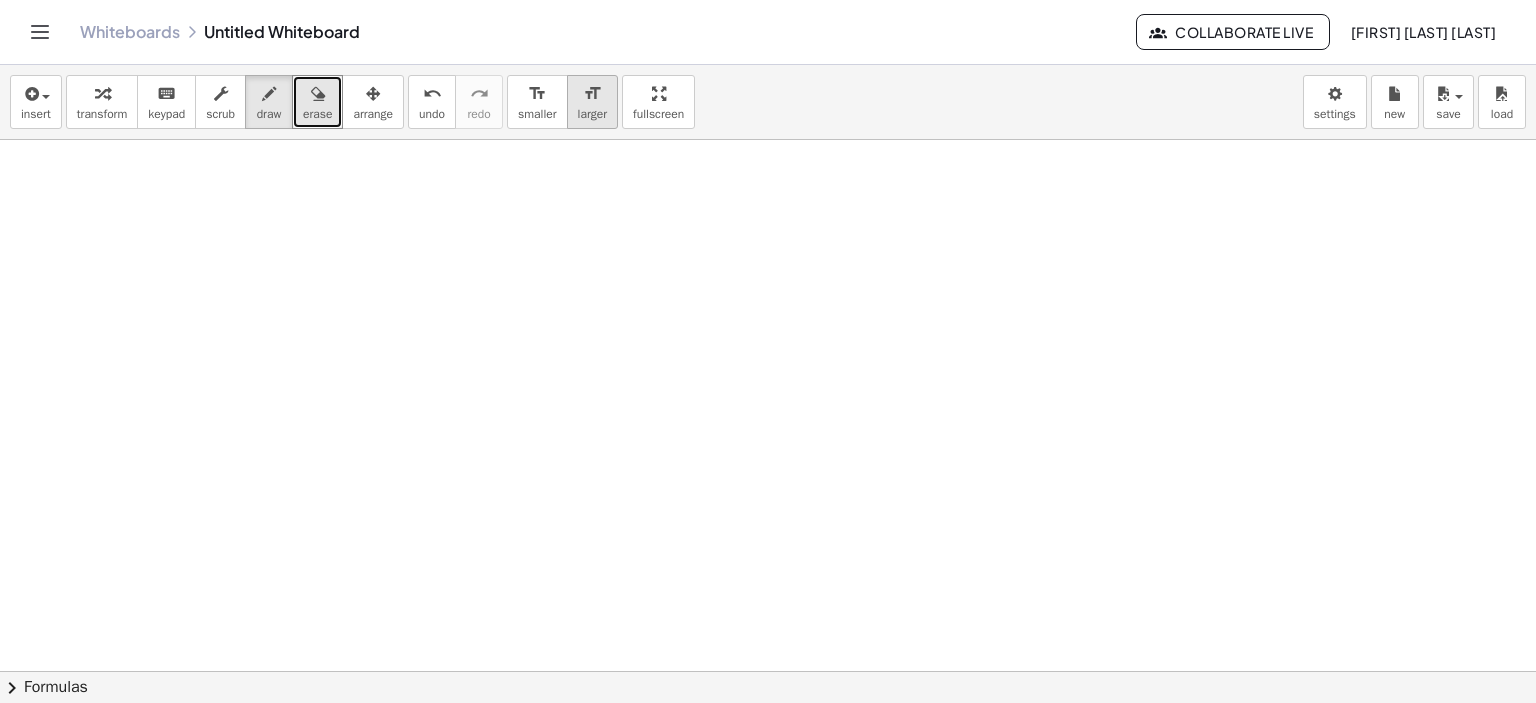 click on "larger" at bounding box center [592, 114] 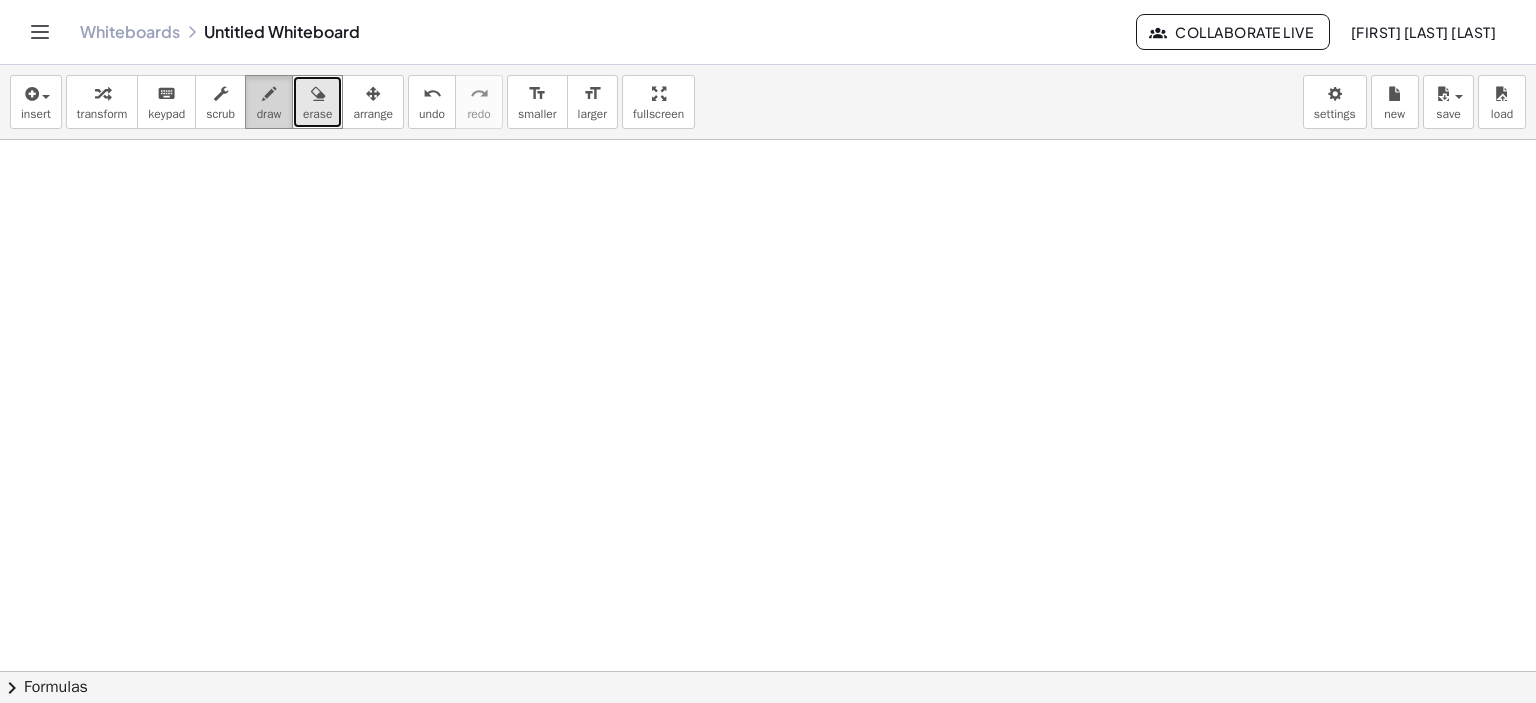 click on "draw" at bounding box center [269, 114] 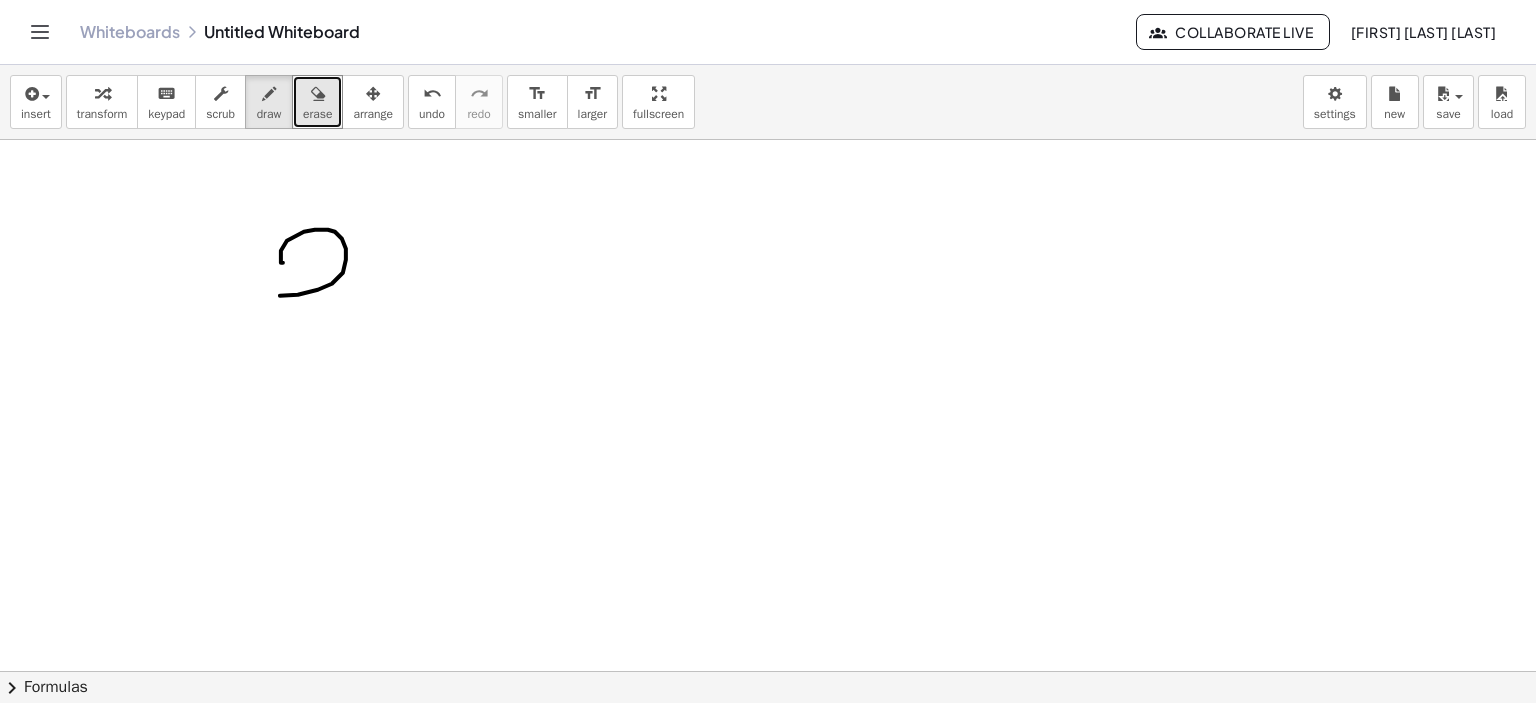 drag, startPoint x: 283, startPoint y: 262, endPoint x: 453, endPoint y: 260, distance: 170.01176 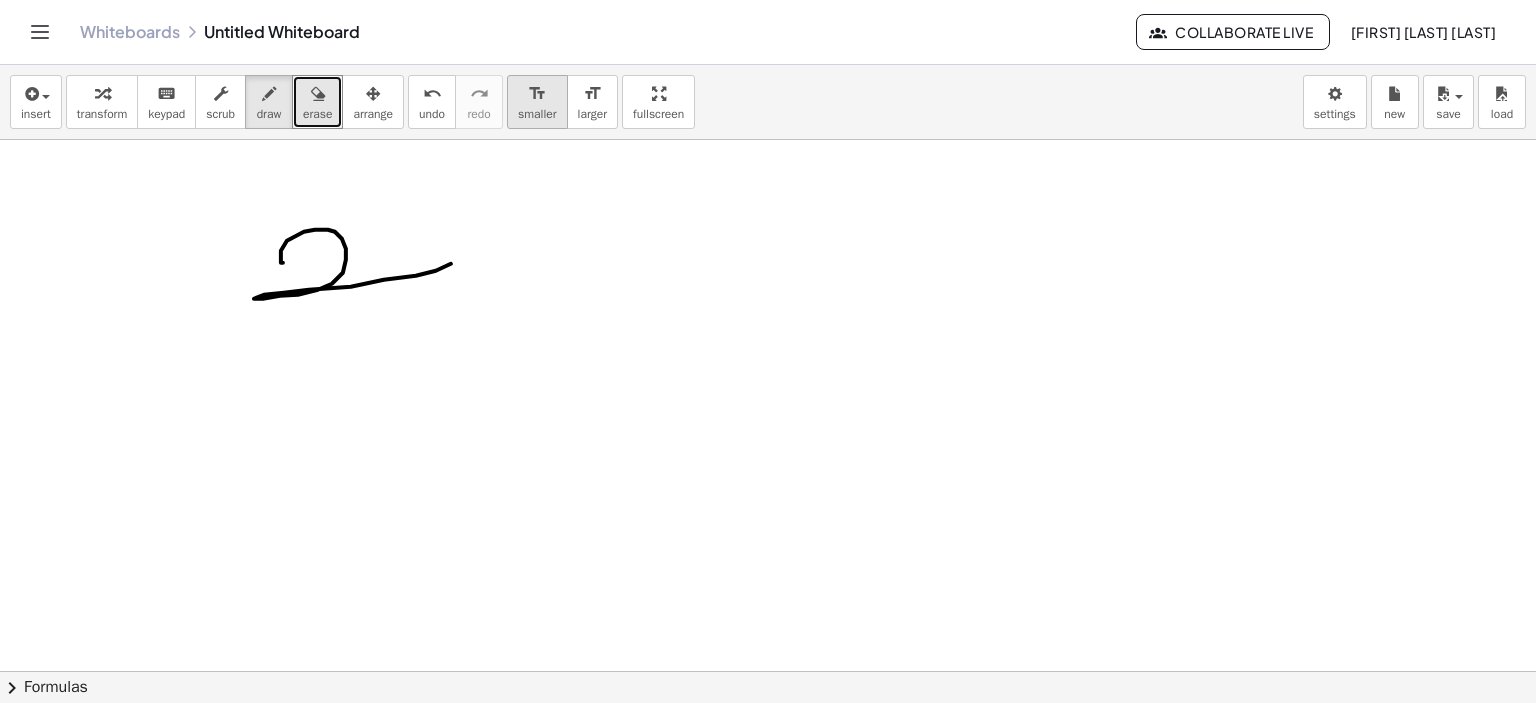 click on "smaller" at bounding box center (537, 114) 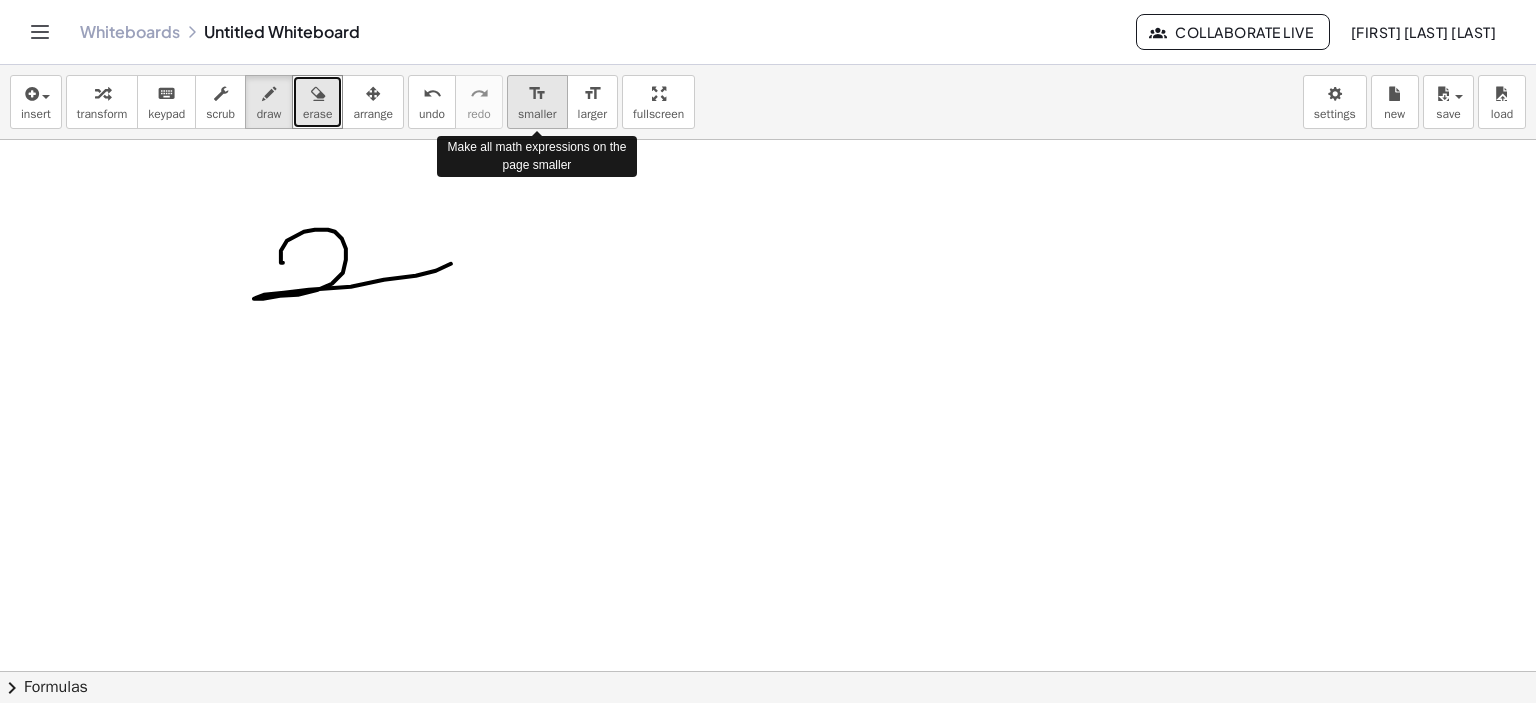 click on "smaller" at bounding box center [537, 114] 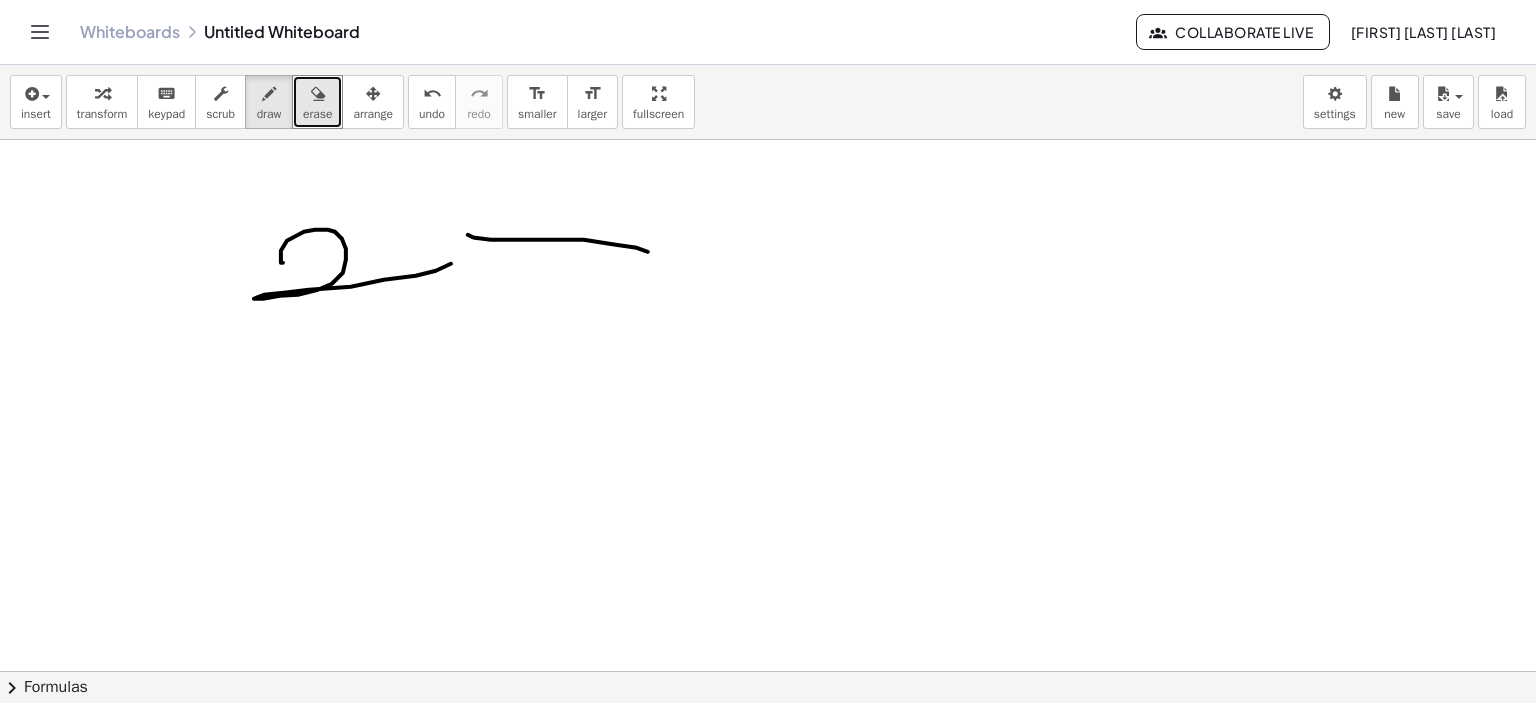 drag, startPoint x: 472, startPoint y: 236, endPoint x: 651, endPoint y: 251, distance: 179.6274 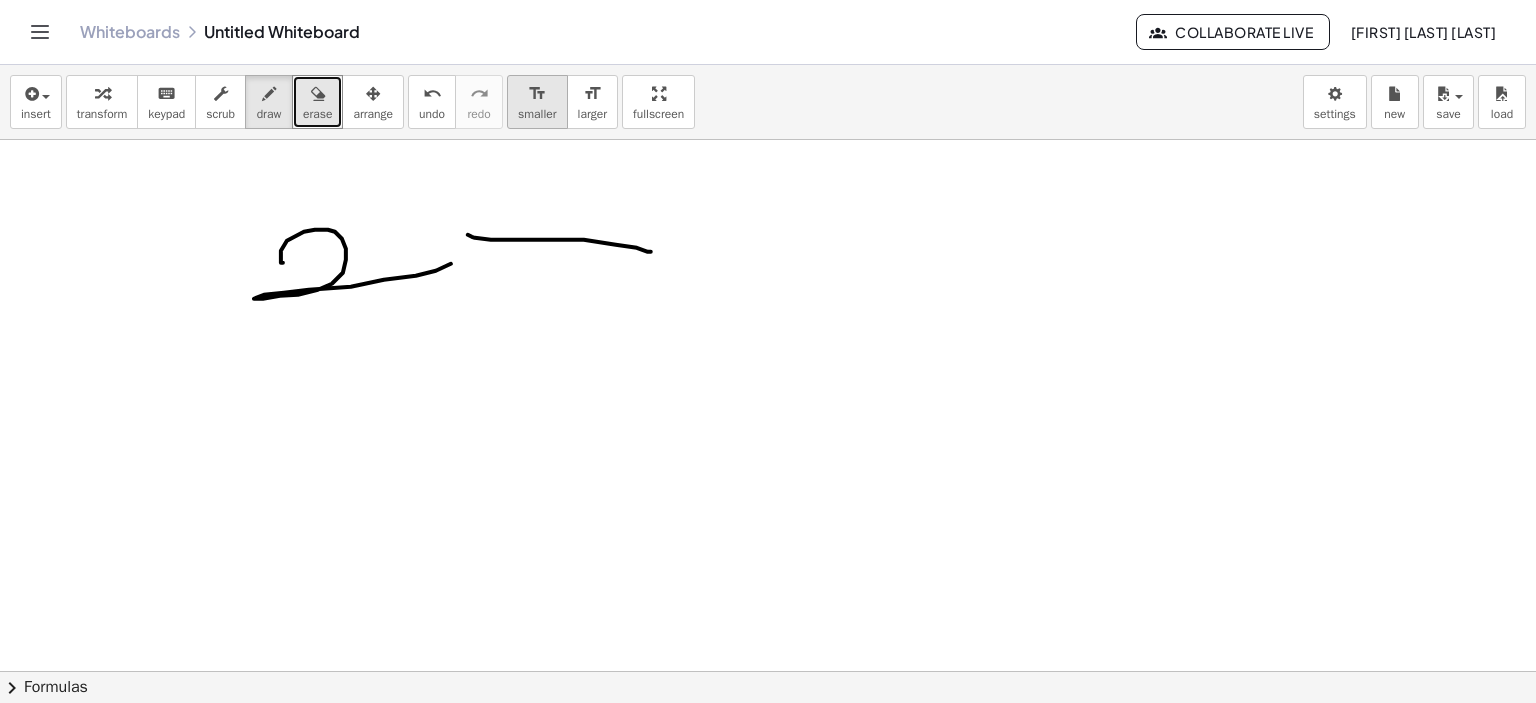 click on "smaller" at bounding box center [537, 114] 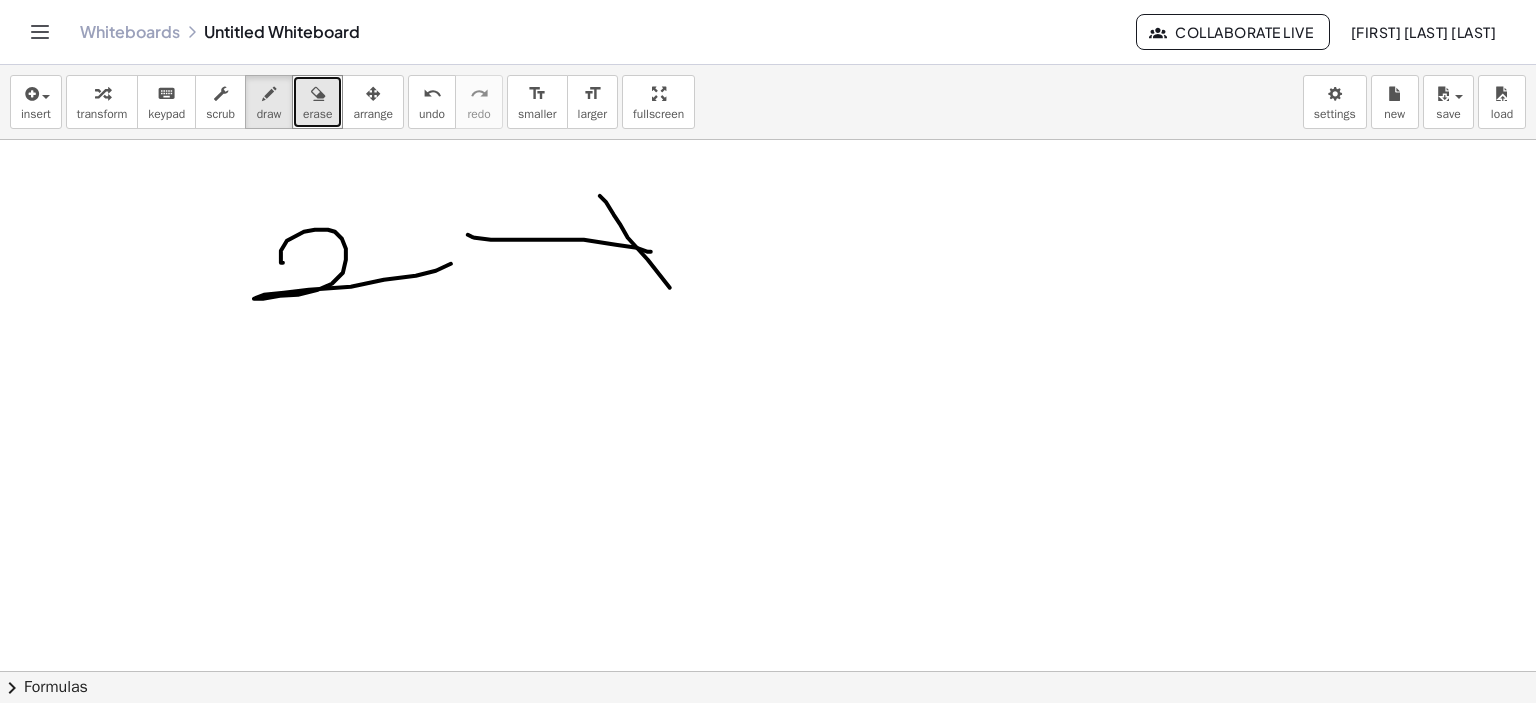 click at bounding box center [768, 737] 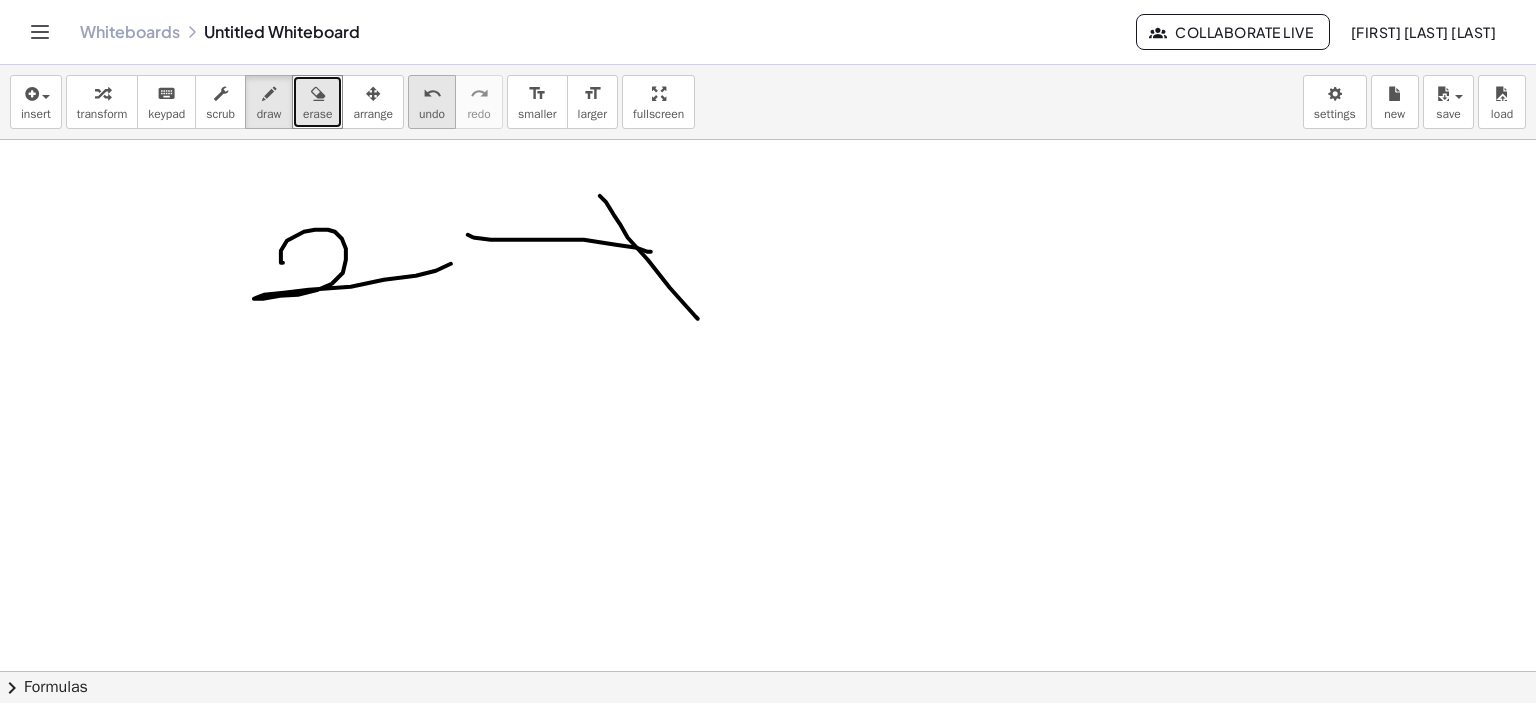 click on "undo" at bounding box center [432, 114] 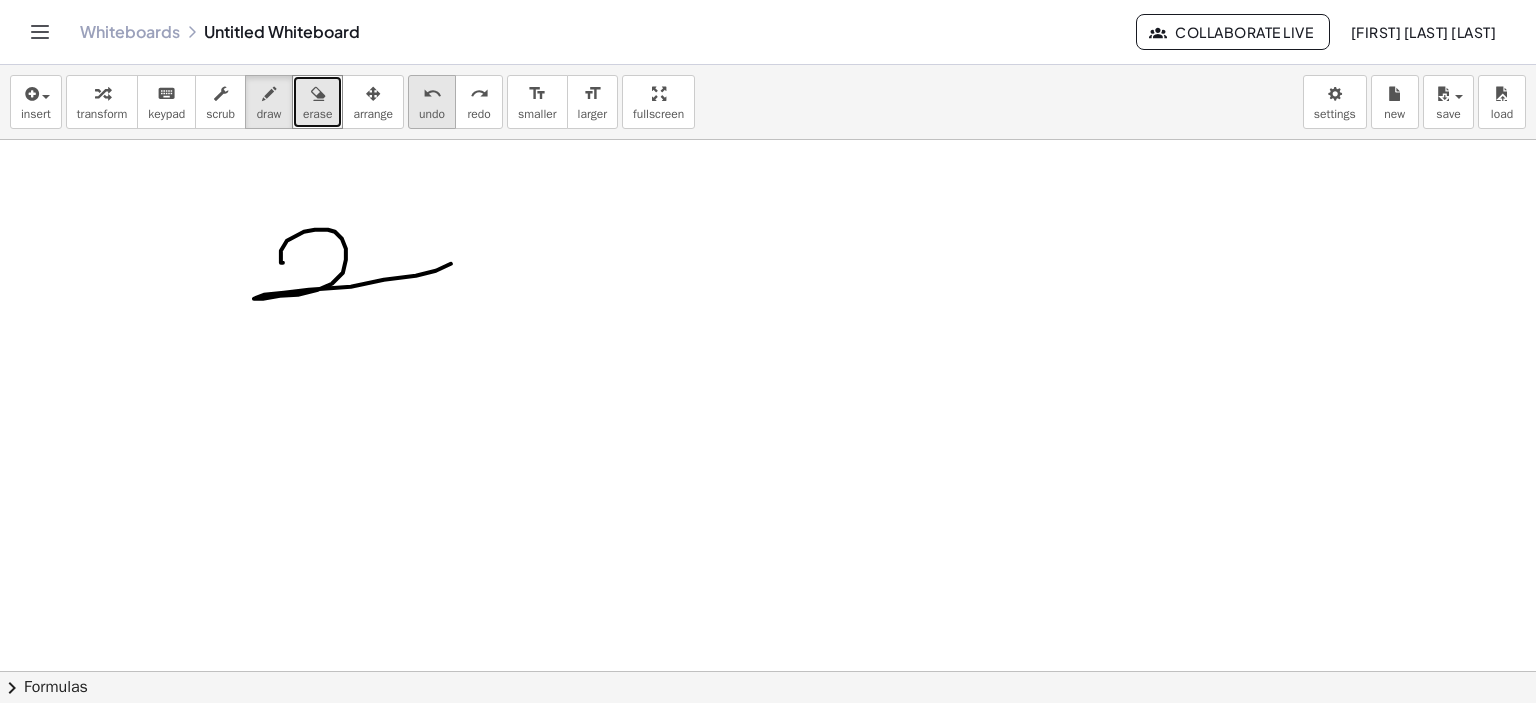click on "undo" at bounding box center (432, 114) 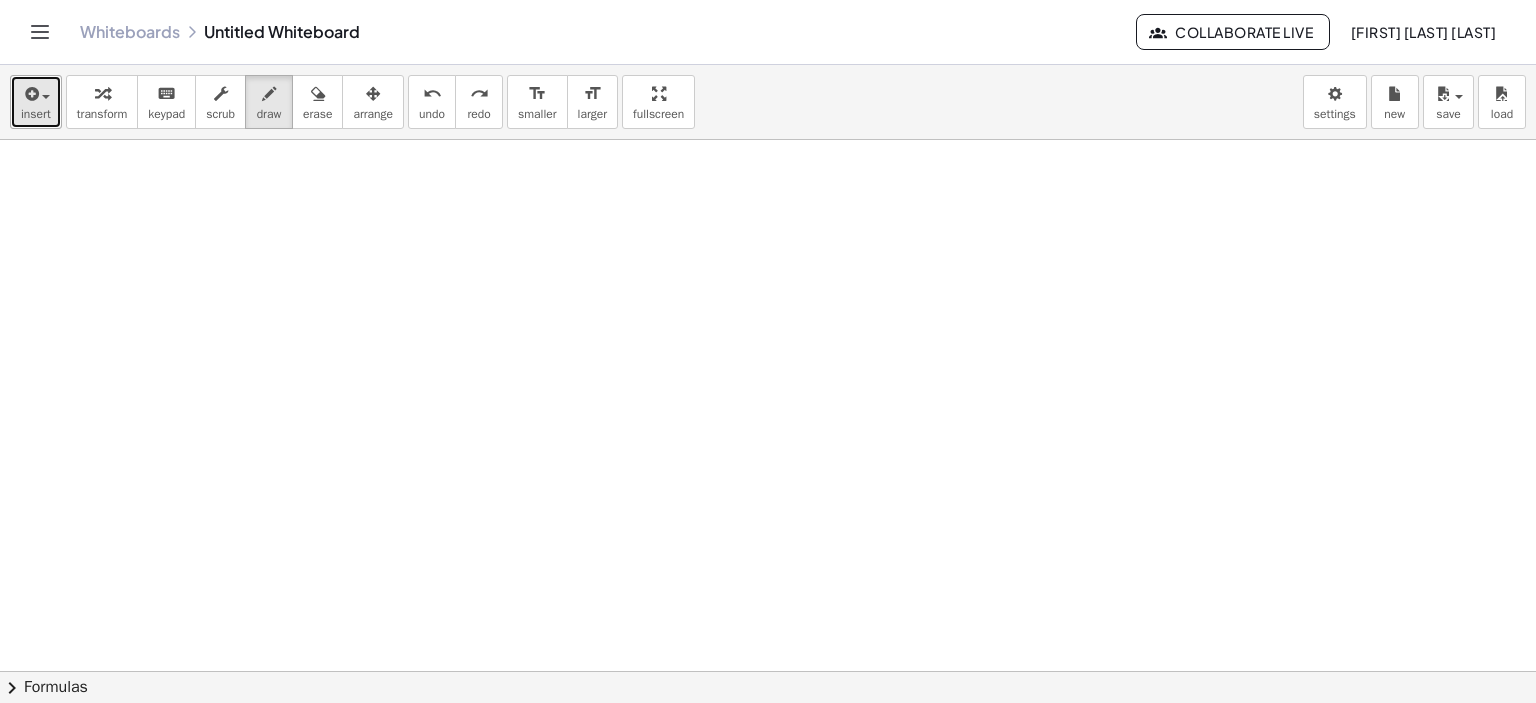 click at bounding box center (30, 94) 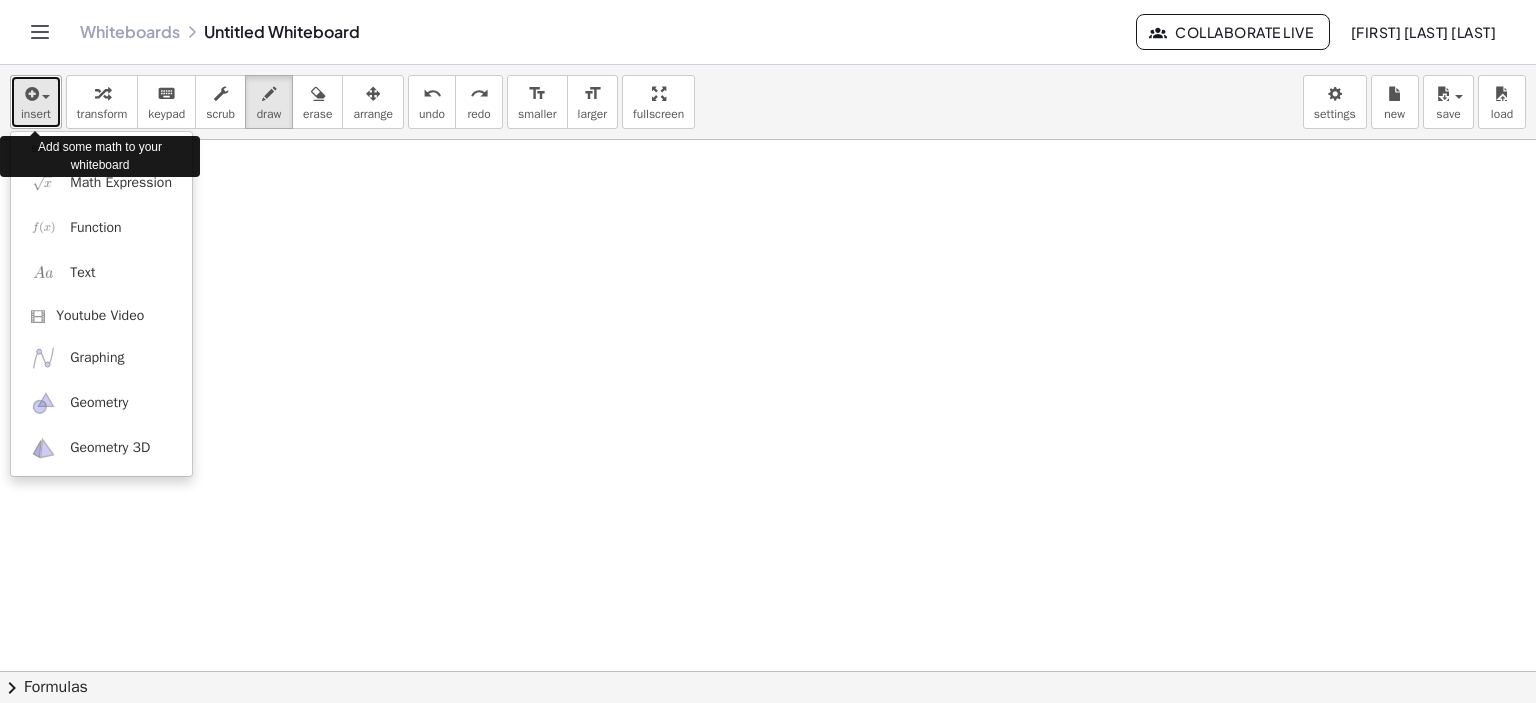click at bounding box center (30, 94) 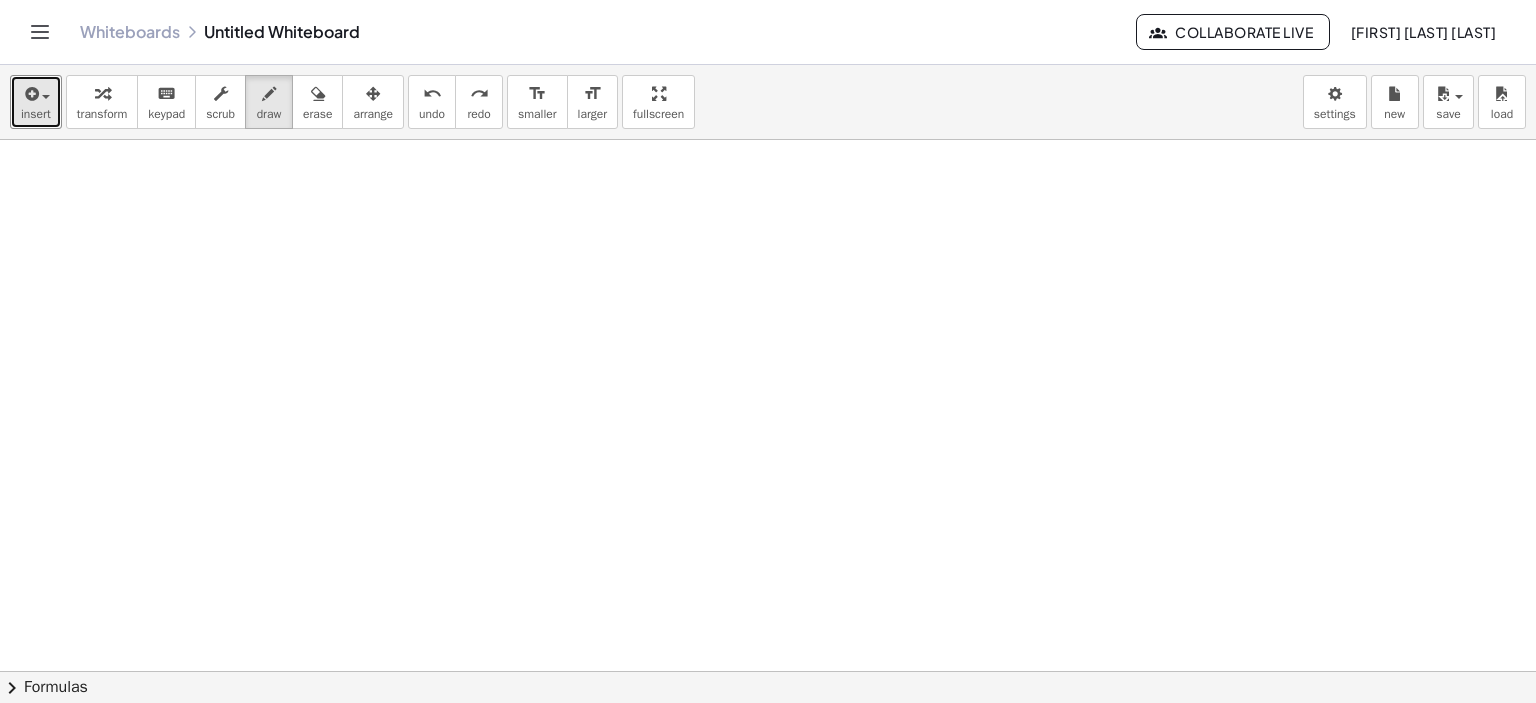 click on "insert select one: Math Expression Function Text Youtube Video Graphing Geometry Geometry 3D transform keyboard keypad scrub draw erase arrange undo undo redo redo format_size smaller format_size larger fullscreen load   save new settings × chevron_right  Formulas
Drag one side of a formula onto a highlighted expression on the canvas to apply it.
Quadratic Formula
+ · a · x 2 + · b · x + c = 0
⇔
x = · ( − b ± 2 √ ( + b 2 − · 4 · a · c ) ) · 2 · a
+ x 2 + · p · x + q = 0
⇔
x = − · p · 2 ± 2 √ ( + ( · p · 2 ) 2 − q )
Manually Factoring a Quadratic
+ x 2 + · b · x + c
⇒" at bounding box center (768, 384) 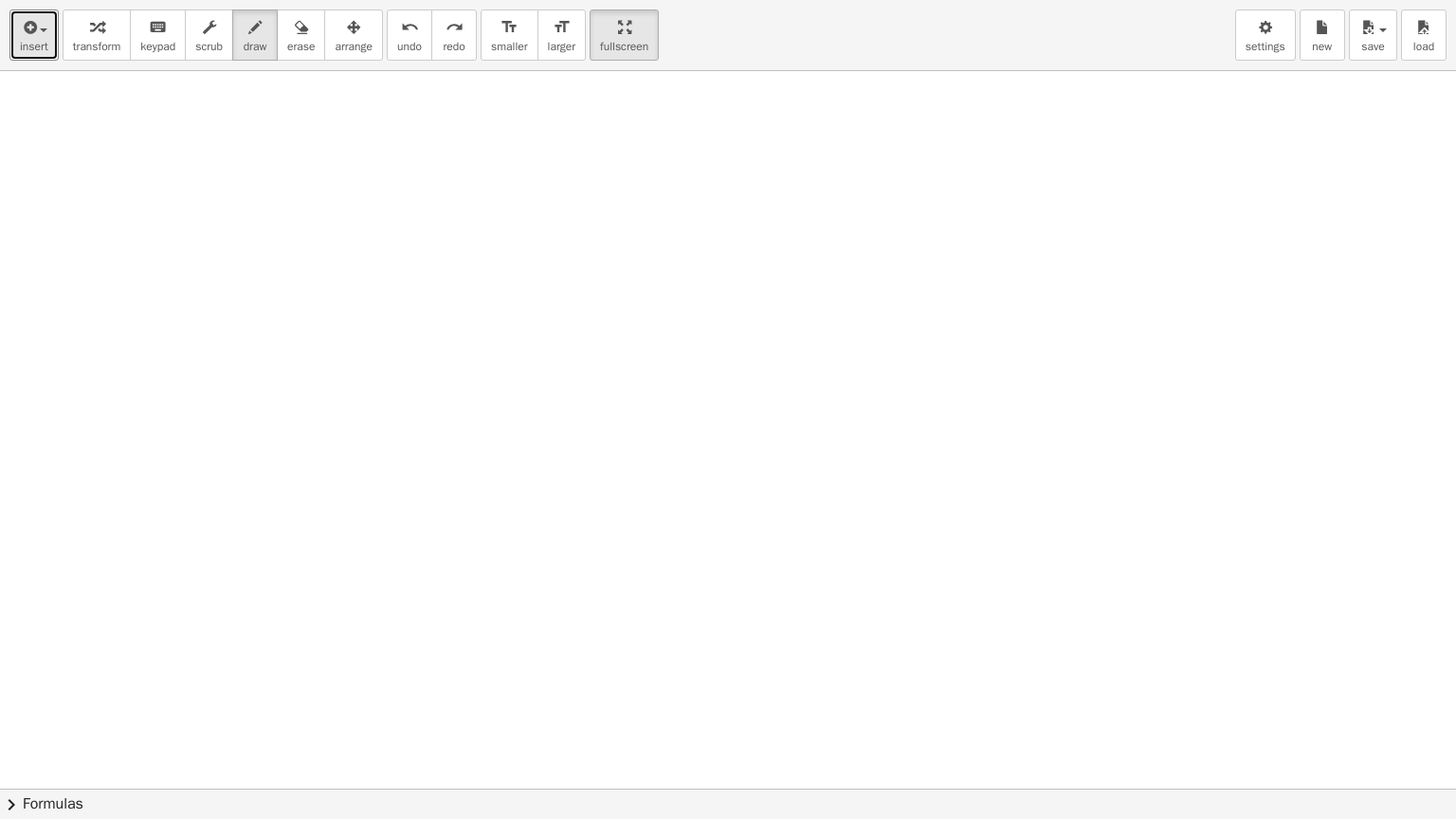 click on "Graspable Math Activities Whiteboards Classes Account v1.28.3 | Privacy policy © 2025 | Graspable, Inc. Whiteboards Untitled Whiteboard Collaborate Live [FIRST] [LAST] [LAST]   insert select one: Math Expression Function Text Youtube Video Graphing Geometry Geometry 3D transform keyboard keypad scrub draw erase arrange undo undo redo redo format_size smaller format_size larger fullscreen load   save new settings × chevron_right Formulas   Drag one side of a formula onto a highlighted expression on the canvas to apply it. Quadratic Formula     + · a · x 2 + · b · x + c = 0     ⇔     x = · ( − b ± 2 √ ( + b 2 − · 4 · a · c ) ) · 2 · a     + x 2 + · p · x + q = 0     ⇔     x = − · p · 2 ± 2 √ ( + ( · p 2" at bounding box center (728, 410) 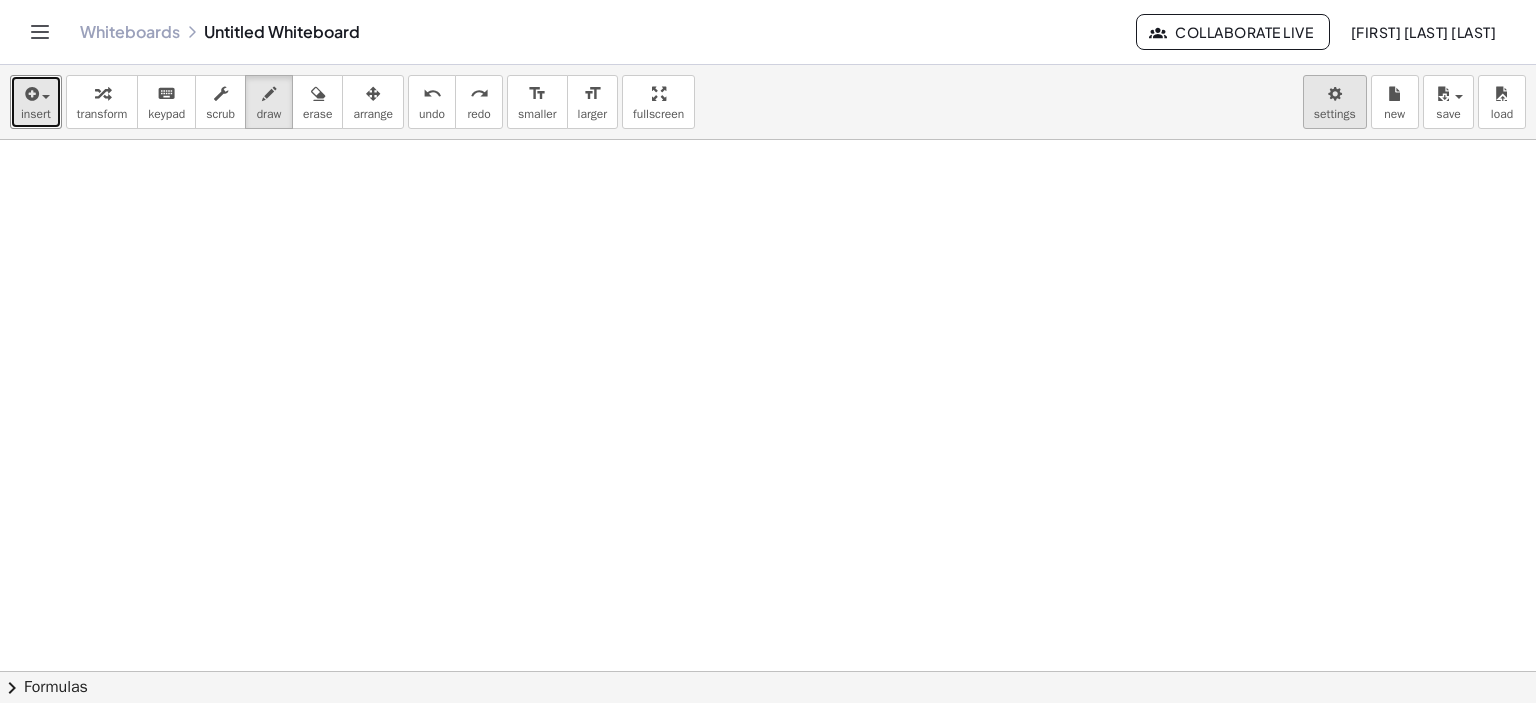 click on "Graspable Math Activities Whiteboards Classes Account v1.28.3 | Privacy policy © 2025 | Graspable, Inc. Whiteboards Untitled Whiteboard Collaborate Live [FIRST] [LAST] [LAST]   insert select one: Math Expression Function Text Youtube Video Graphing Geometry Geometry 3D transform keyboard keypad scrub draw erase arrange undo undo redo redo format_size smaller format_size larger fullscreen load   save new settings × chevron_right Formulas   Drag one side of a formula onto a highlighted expression on the canvas to apply it. Quadratic Formula     + · a · x 2 + · b · x + c = 0     ⇔     x = · ( − b ± 2 √ ( + b 2 − · 4 · a · c ) ) · 2 · a     + x 2 + · p · x + q = 0     ⇔     x = − · p · 2 ± 2 √ ( + ( · p 2" at bounding box center (768, 351) 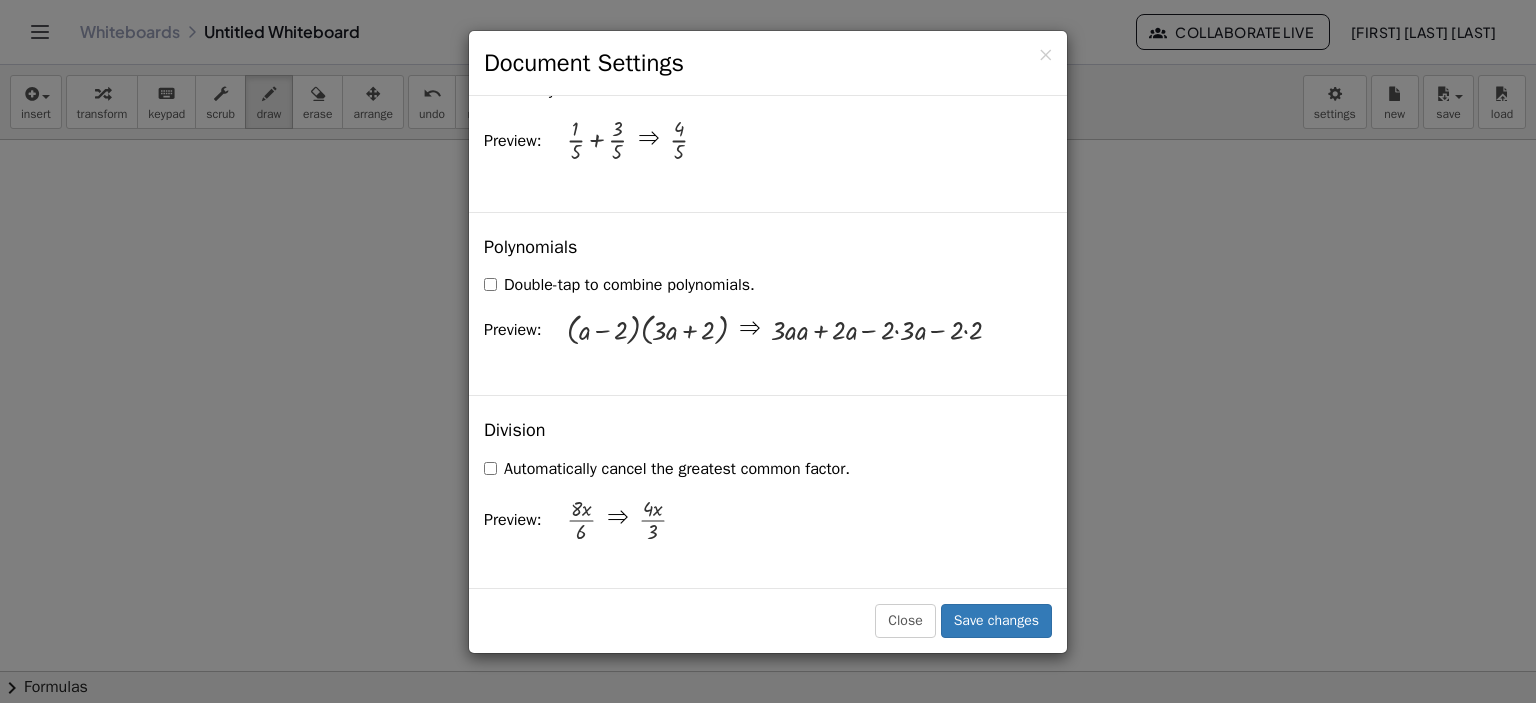 scroll, scrollTop: 1800, scrollLeft: 0, axis: vertical 